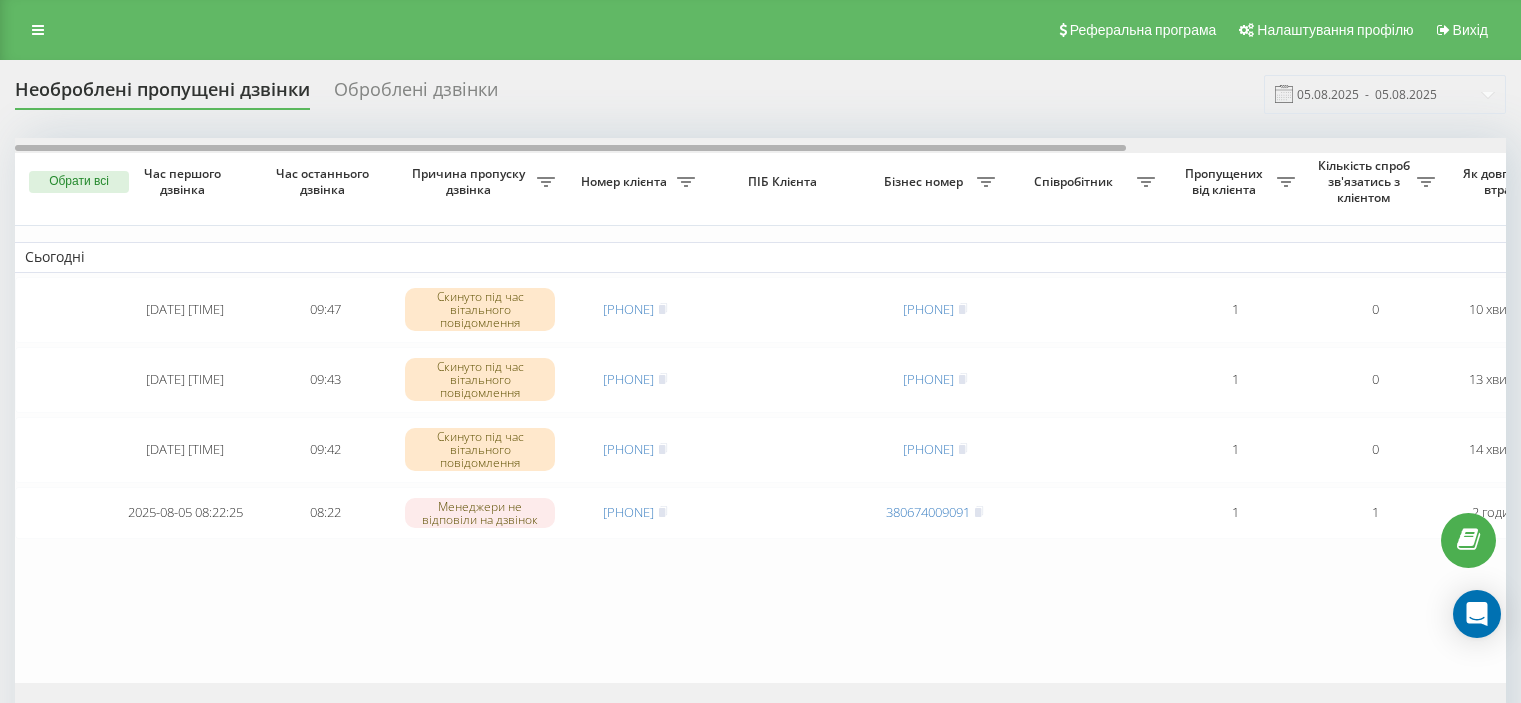 scroll, scrollTop: 0, scrollLeft: 0, axis: both 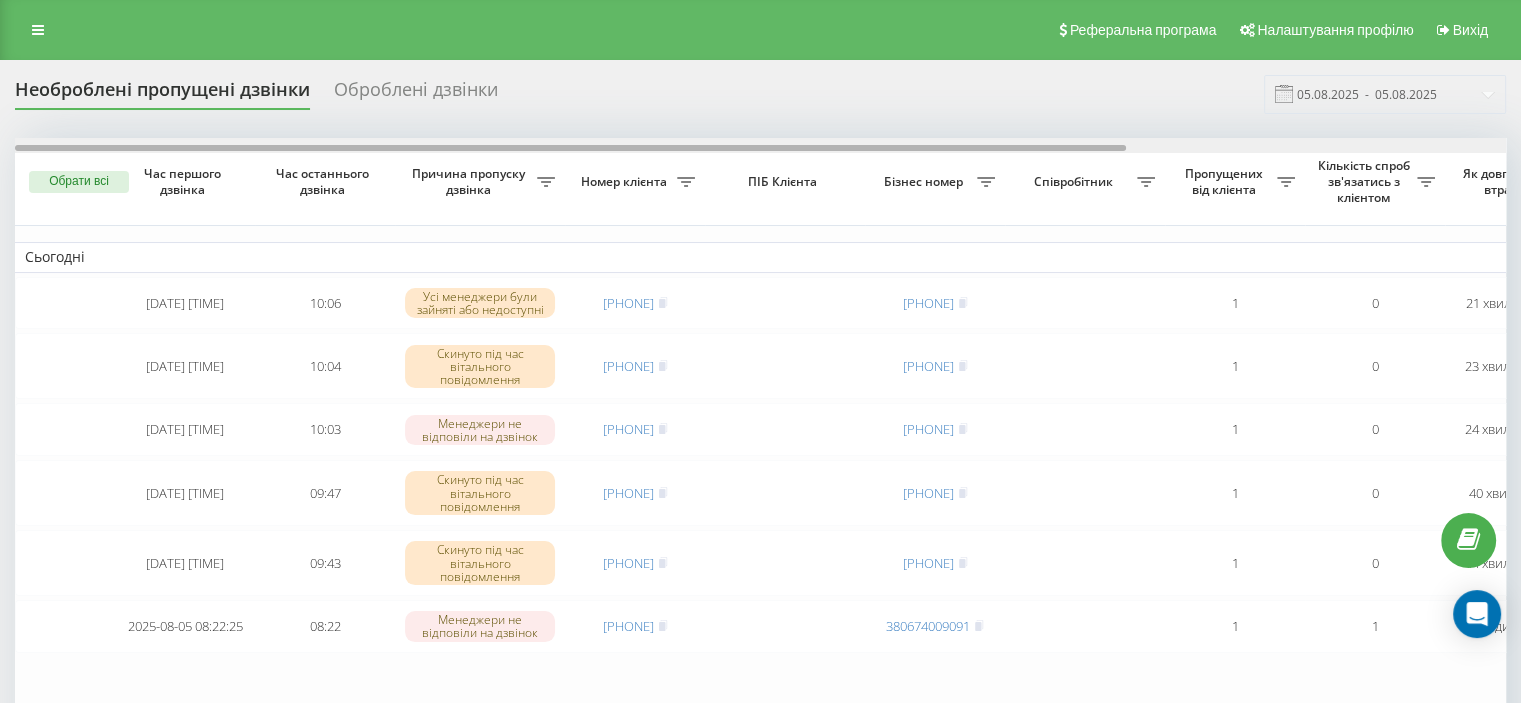 drag, startPoint x: 983, startPoint y: 147, endPoint x: 965, endPoint y: 144, distance: 18.248287 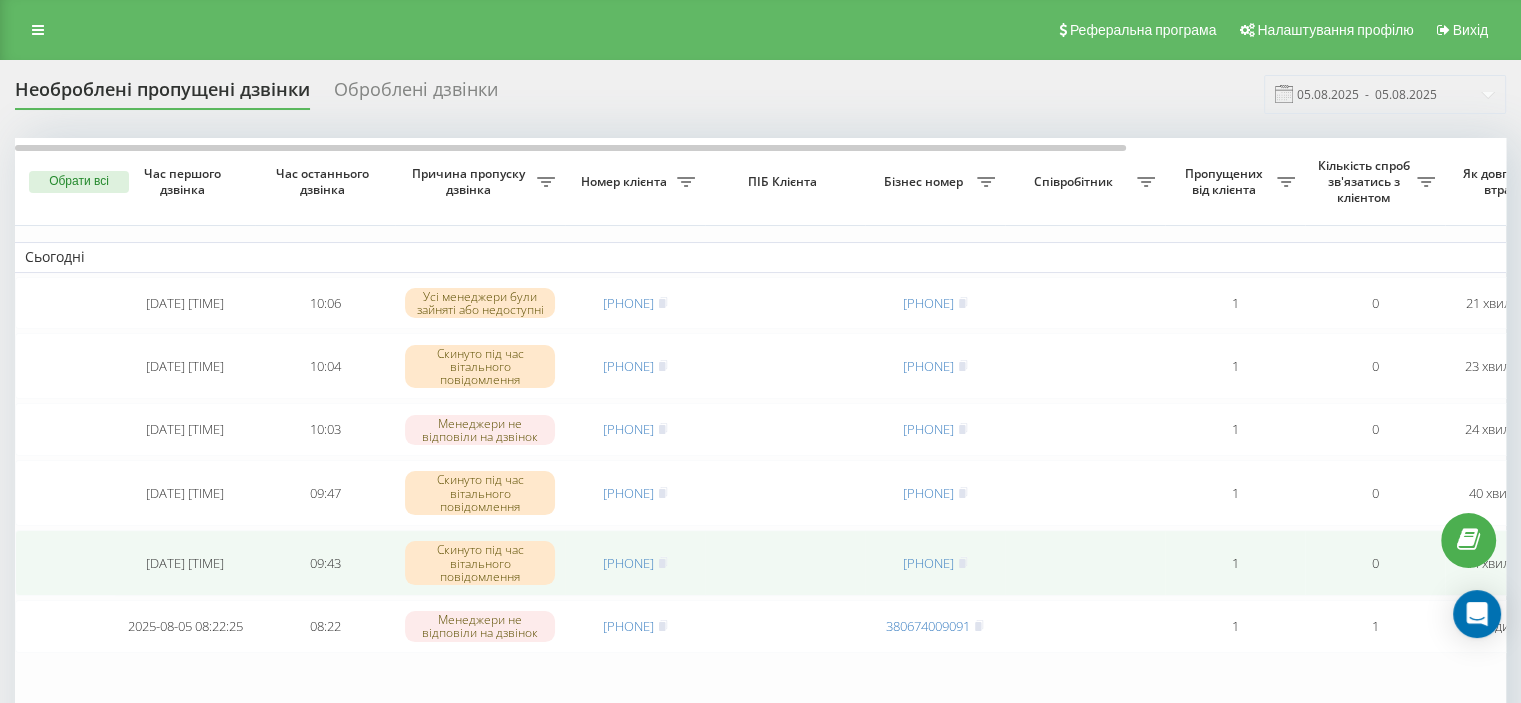 drag, startPoint x: 580, startPoint y: 565, endPoint x: 675, endPoint y: 567, distance: 95.02105 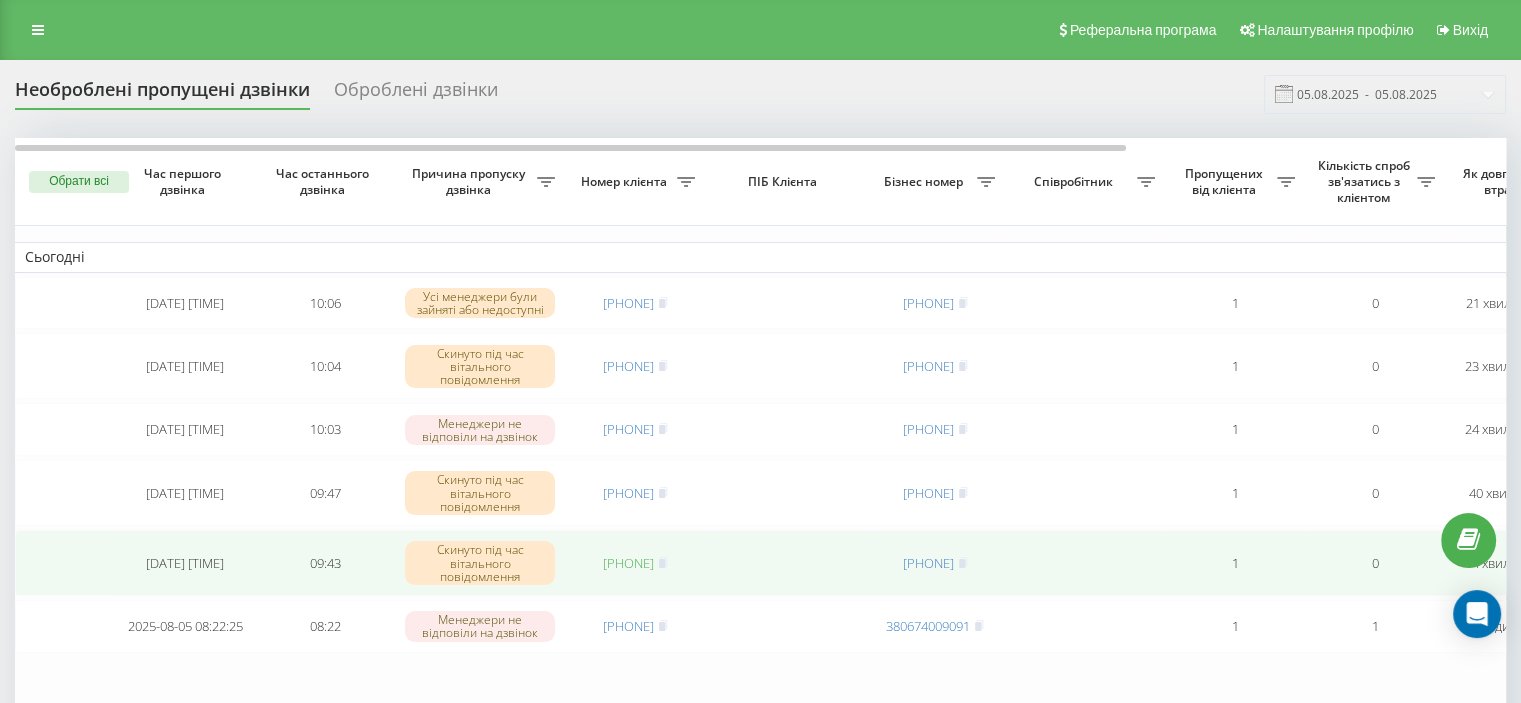 copy on "380952862004" 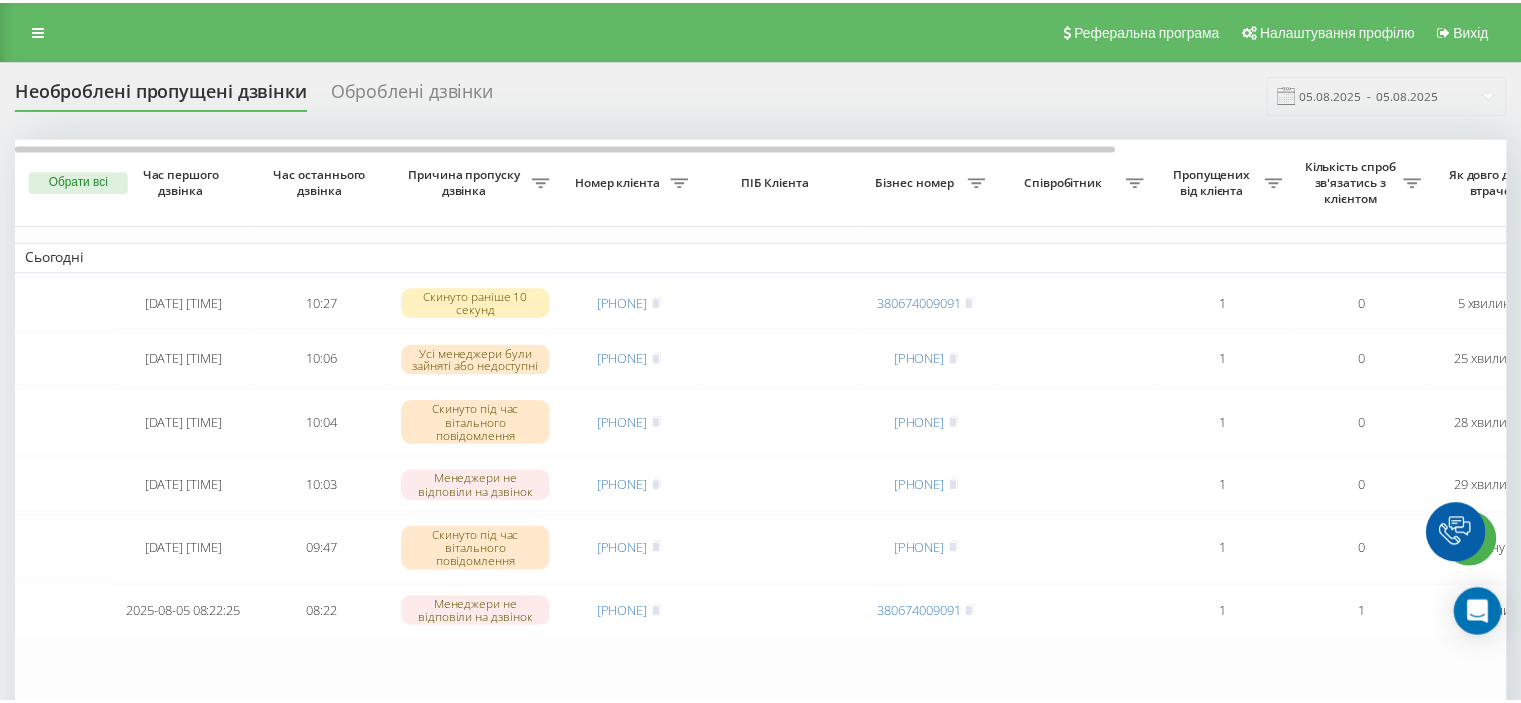 scroll, scrollTop: 0, scrollLeft: 0, axis: both 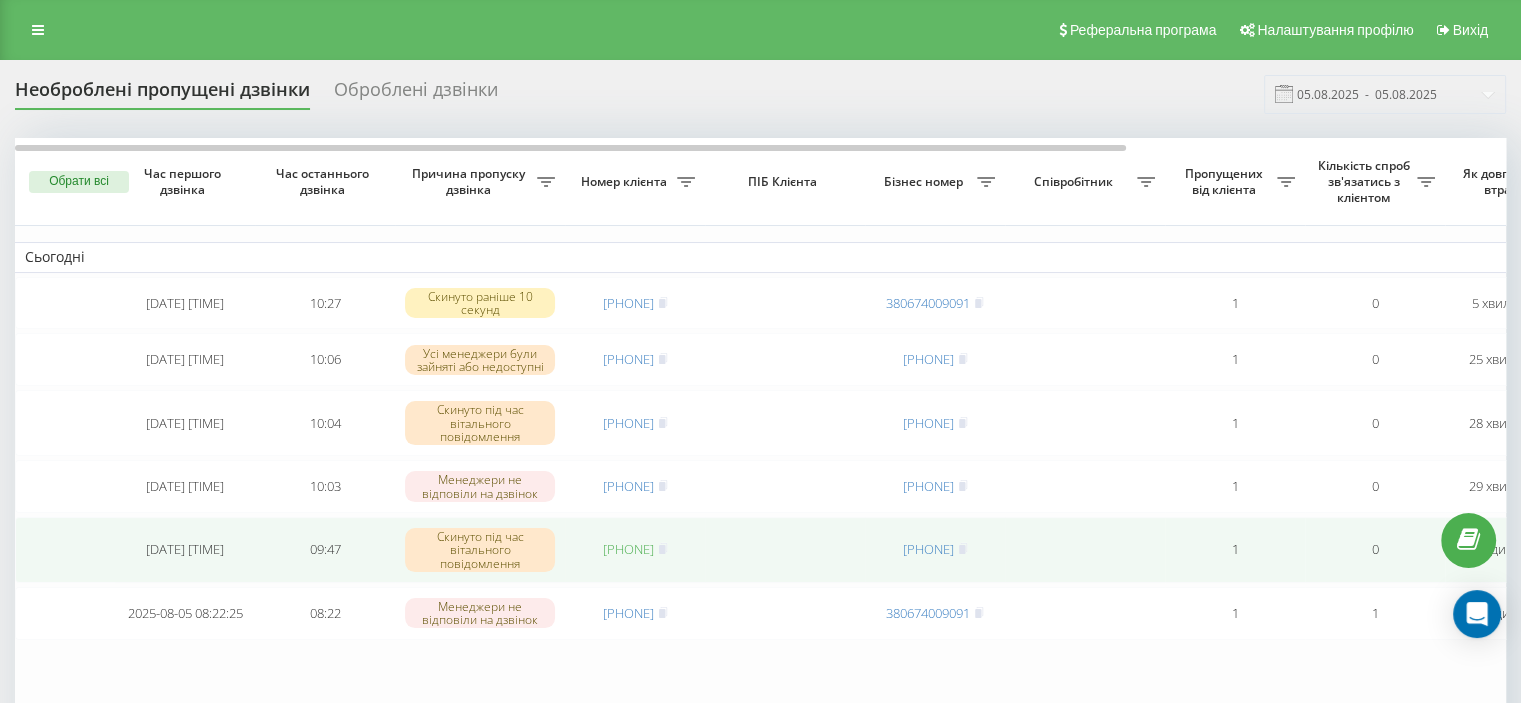 drag, startPoint x: 582, startPoint y: 554, endPoint x: 670, endPoint y: 555, distance: 88.005684 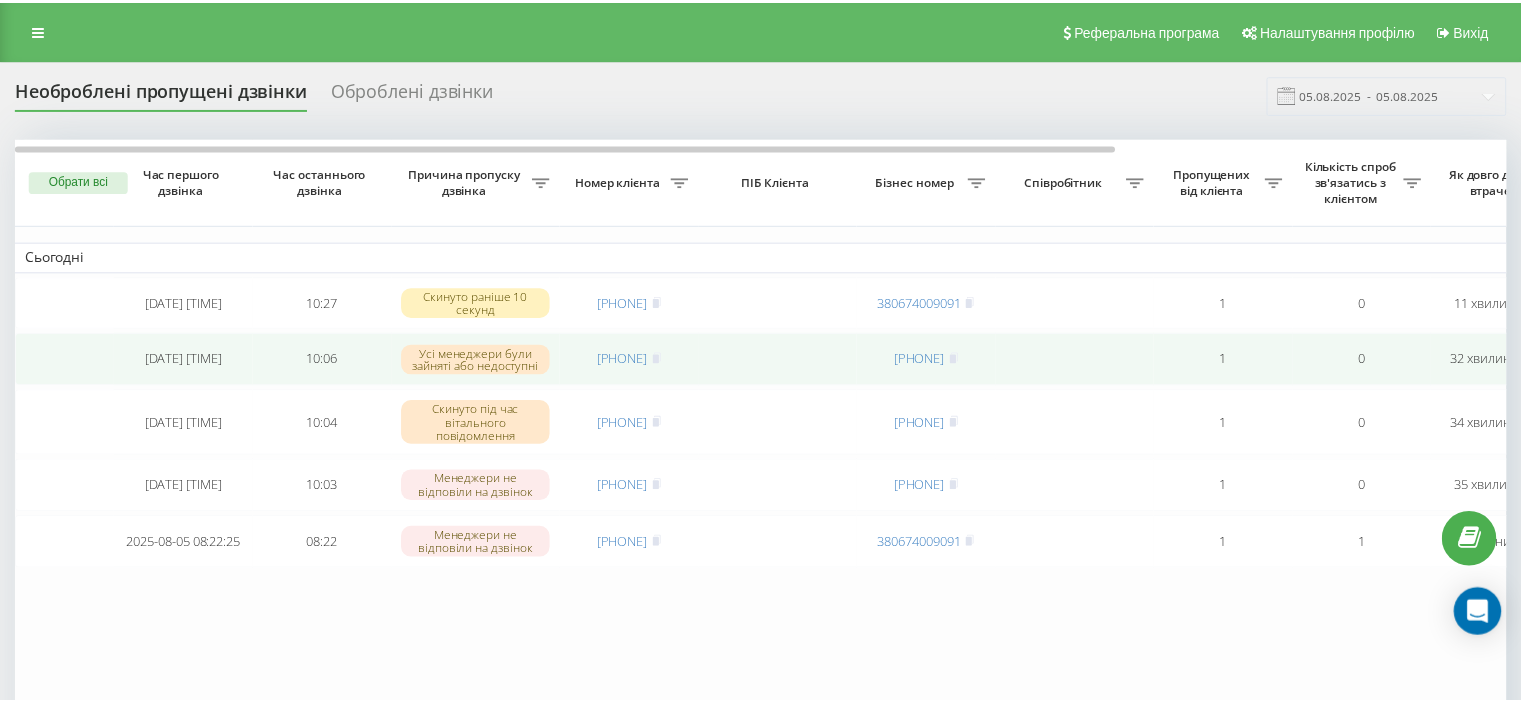 scroll, scrollTop: 0, scrollLeft: 0, axis: both 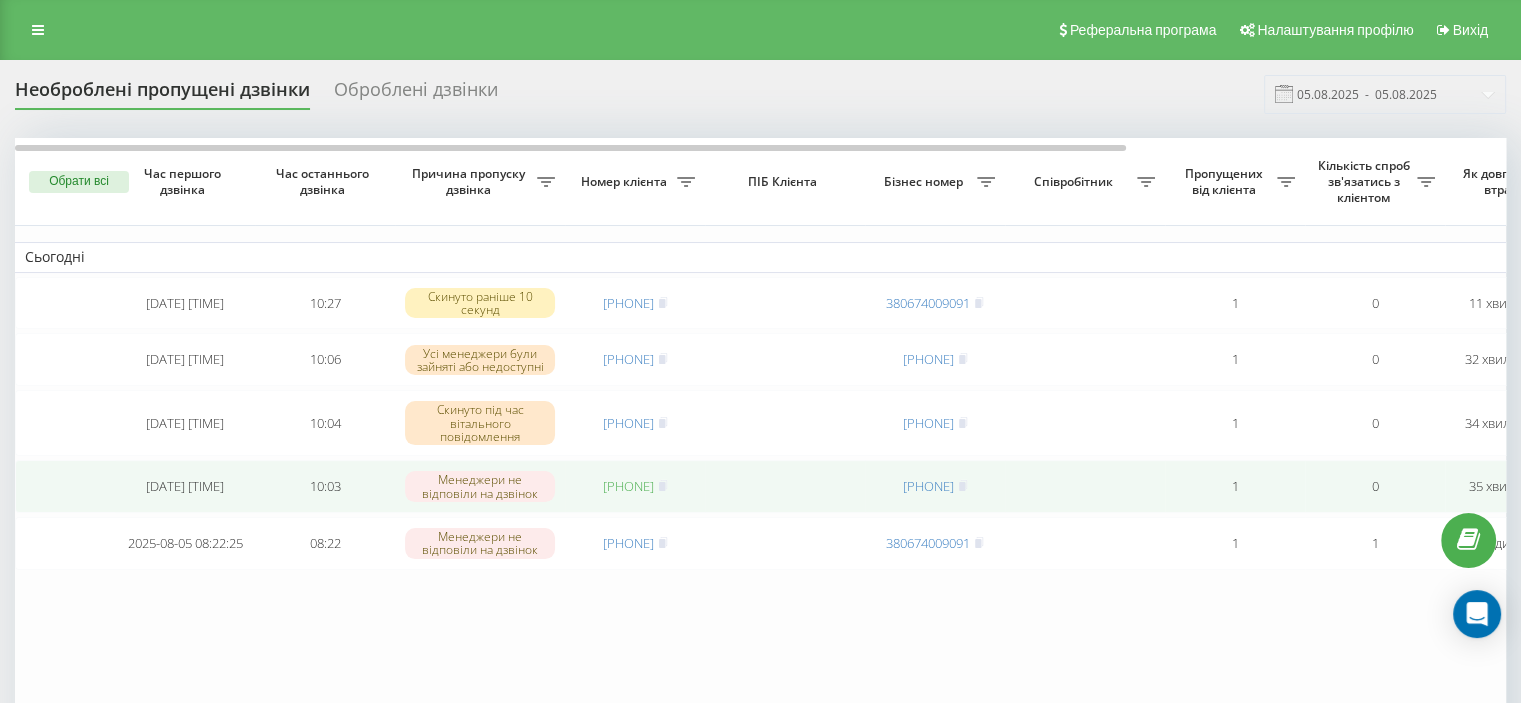 drag, startPoint x: 578, startPoint y: 492, endPoint x: 672, endPoint y: 494, distance: 94.02127 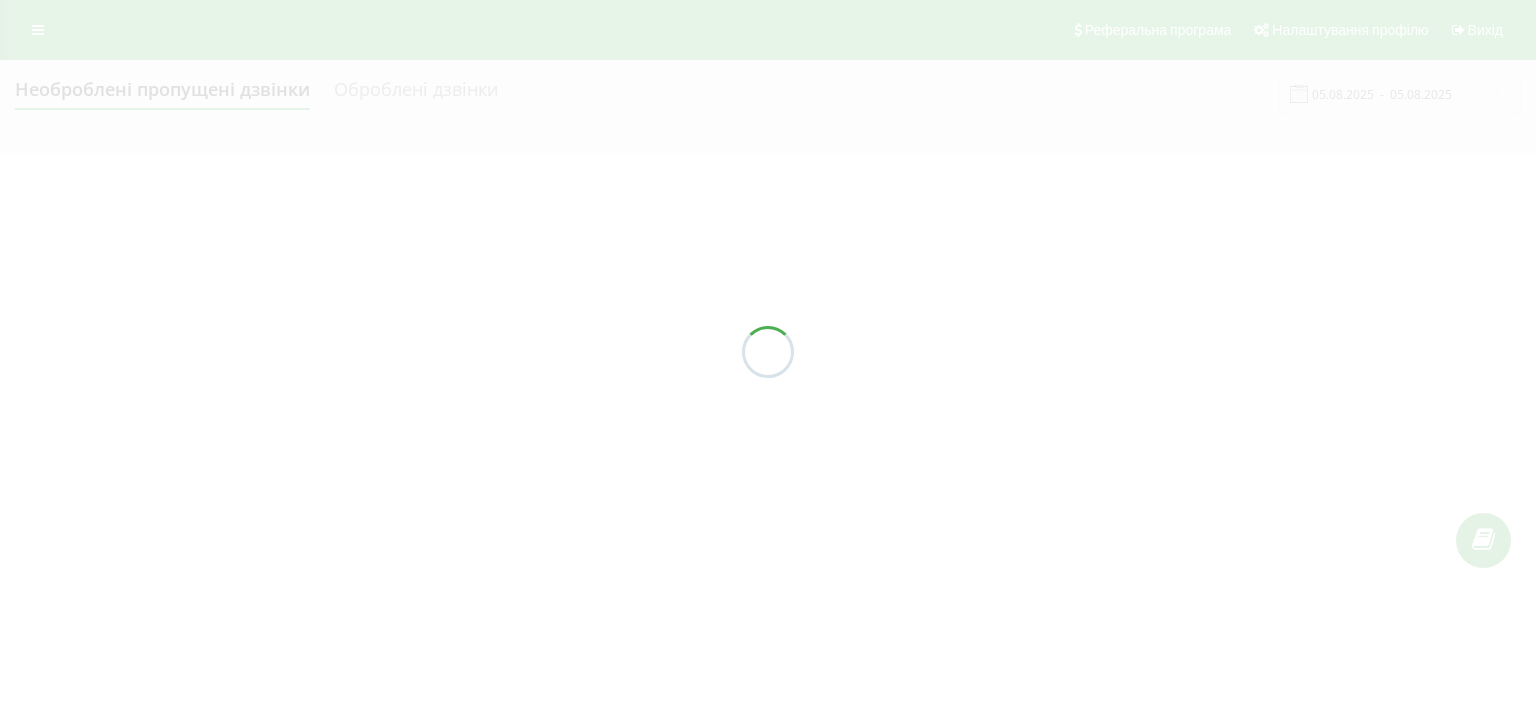 scroll, scrollTop: 0, scrollLeft: 0, axis: both 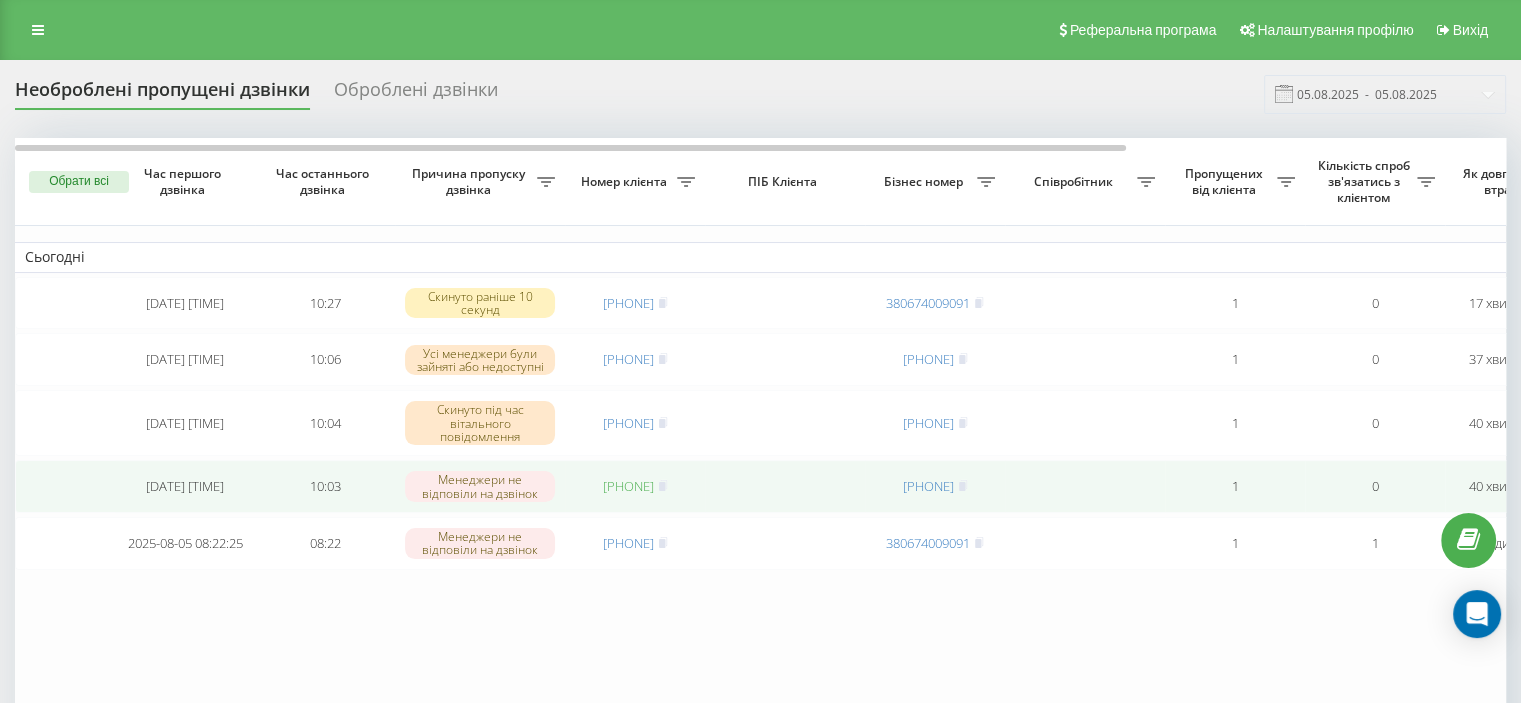 drag, startPoint x: 582, startPoint y: 493, endPoint x: 671, endPoint y: 492, distance: 89.005615 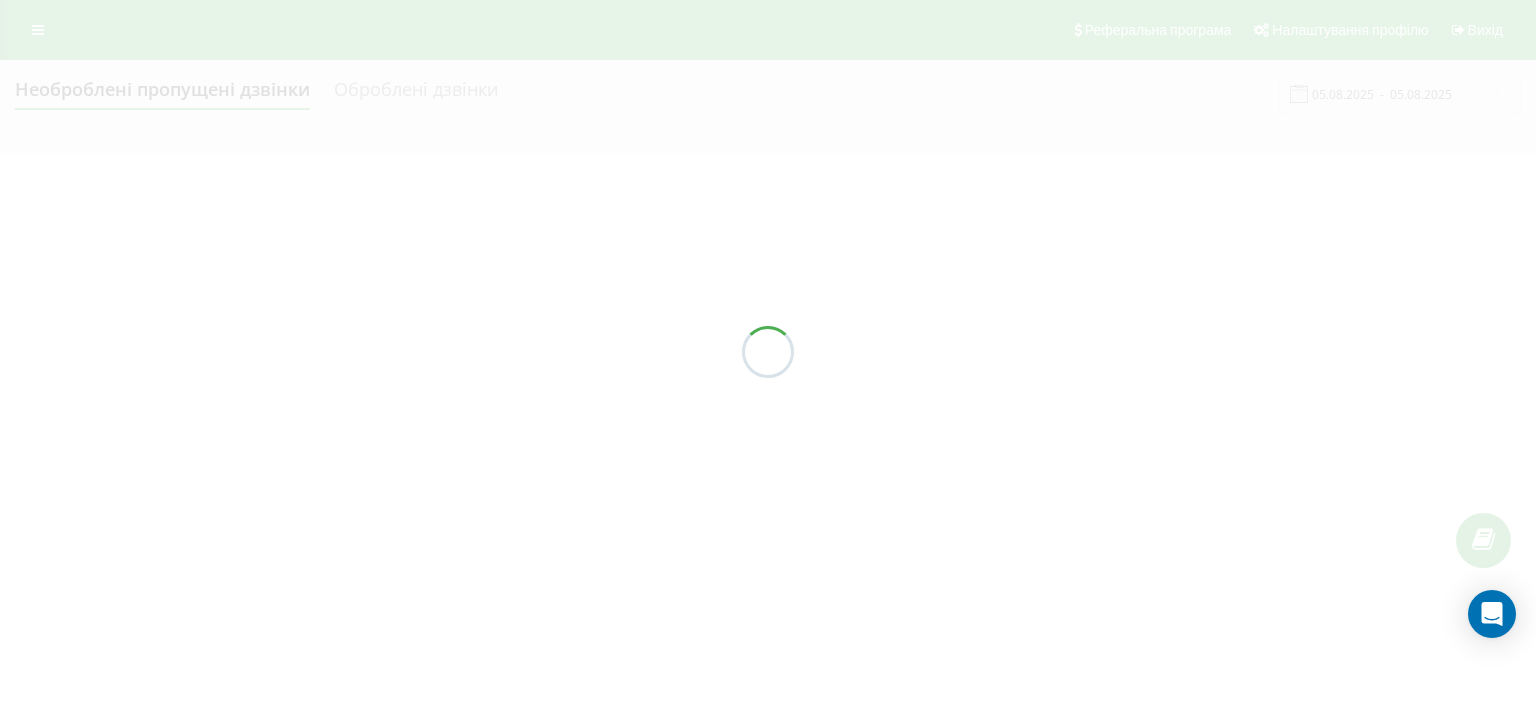scroll, scrollTop: 0, scrollLeft: 0, axis: both 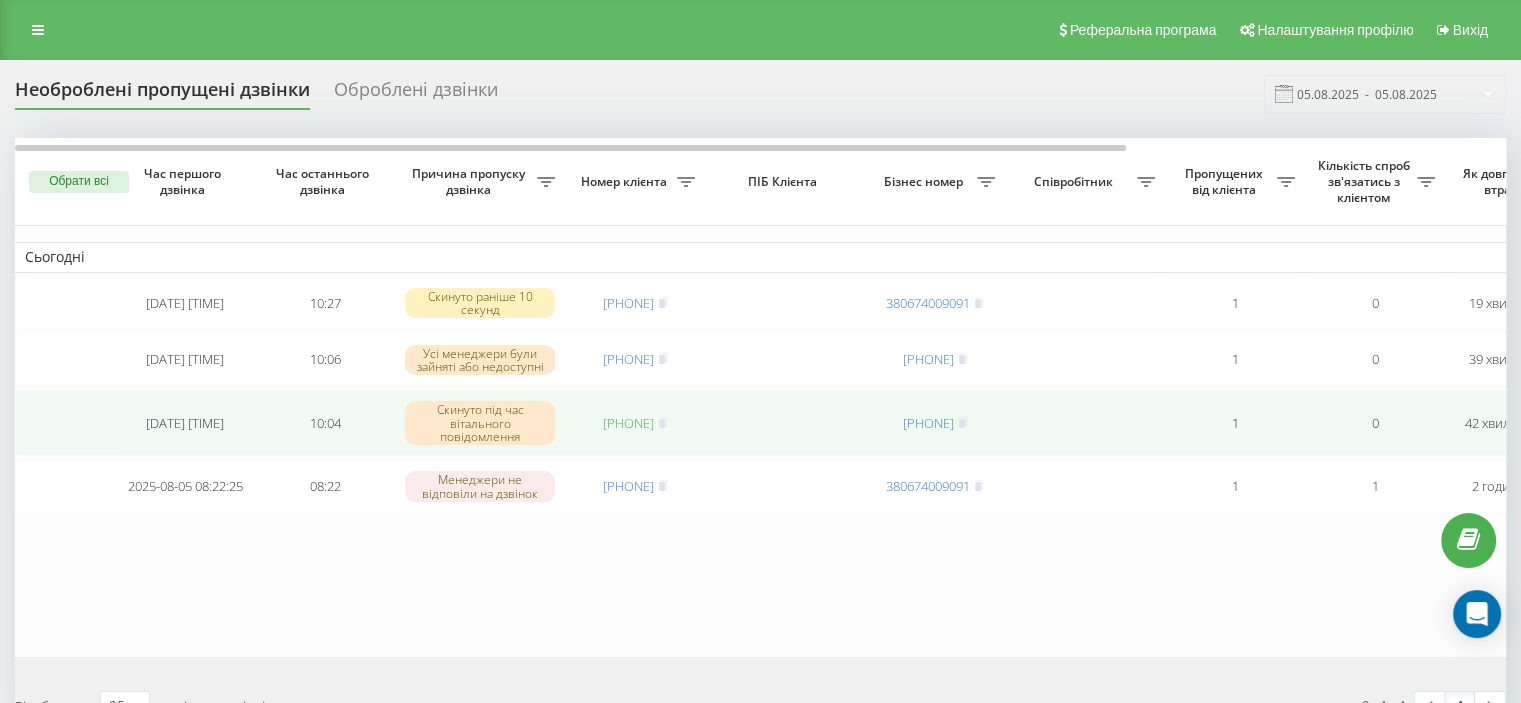 drag, startPoint x: 582, startPoint y: 425, endPoint x: 671, endPoint y: 427, distance: 89.02247 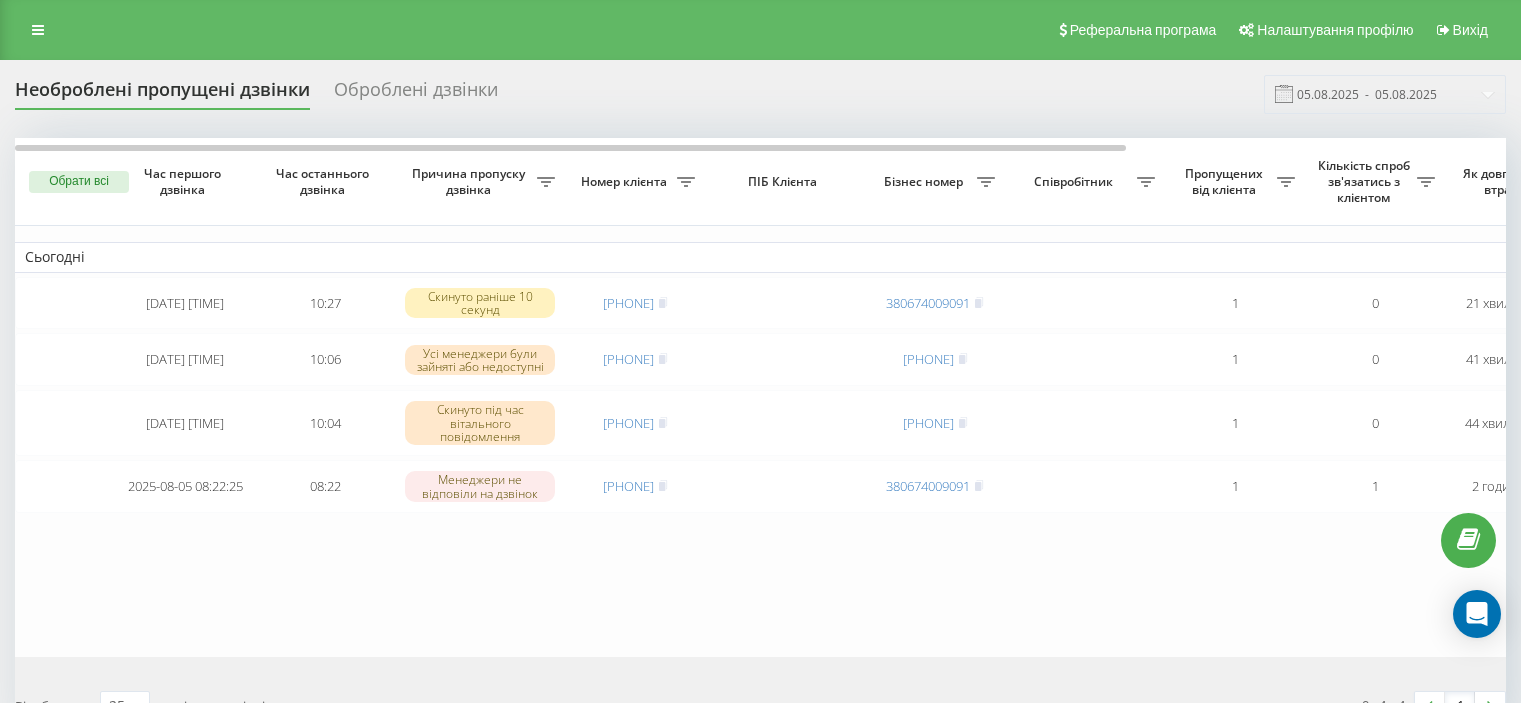 scroll, scrollTop: 0, scrollLeft: 0, axis: both 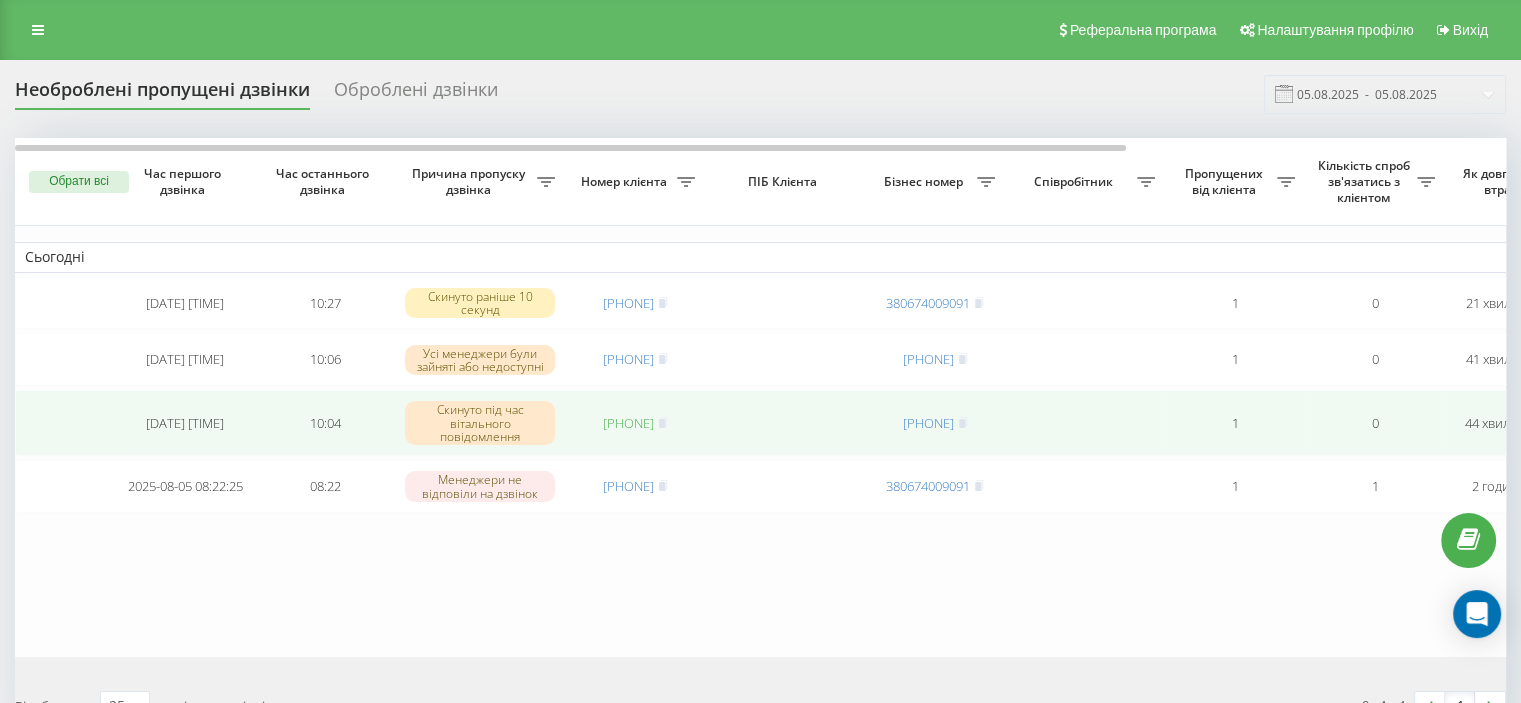 drag, startPoint x: 581, startPoint y: 425, endPoint x: 670, endPoint y: 431, distance: 89.20202 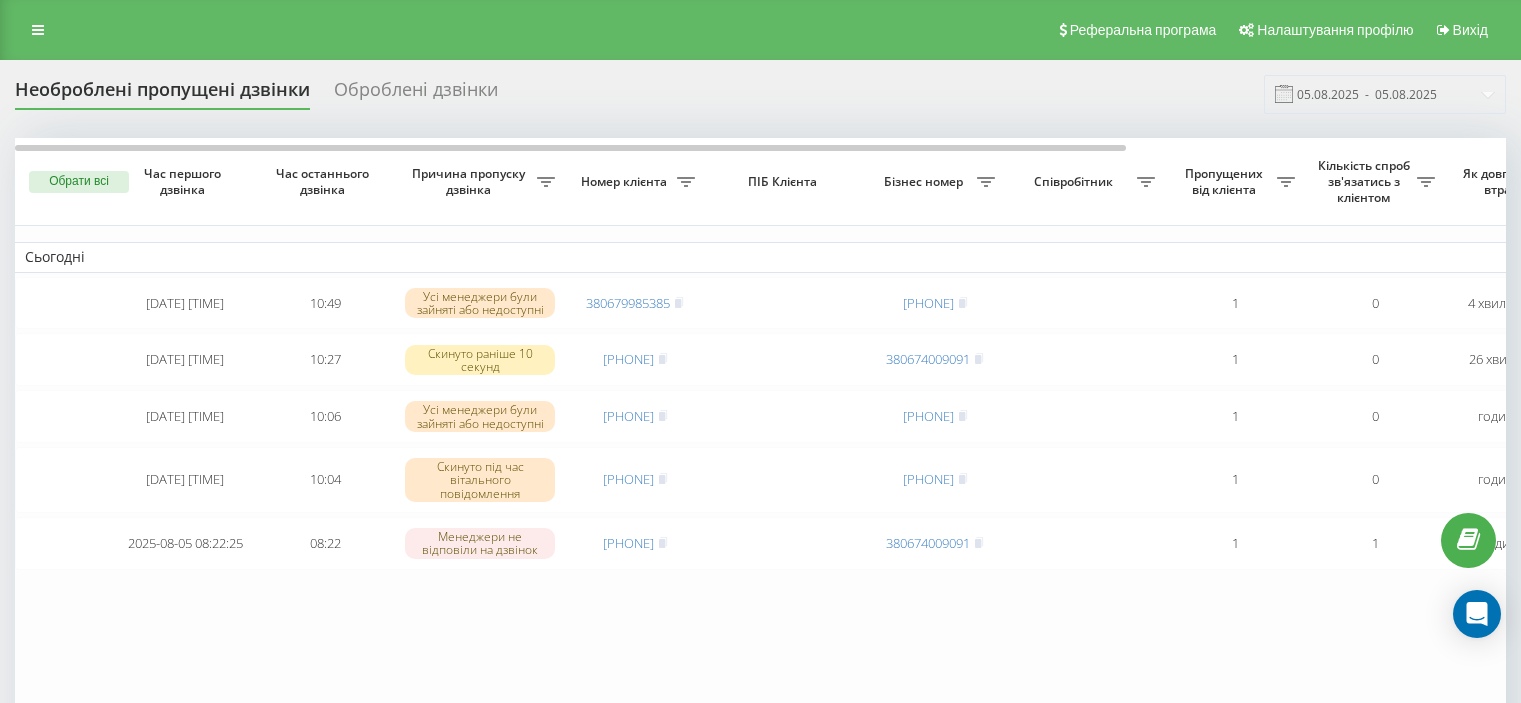 scroll, scrollTop: 0, scrollLeft: 0, axis: both 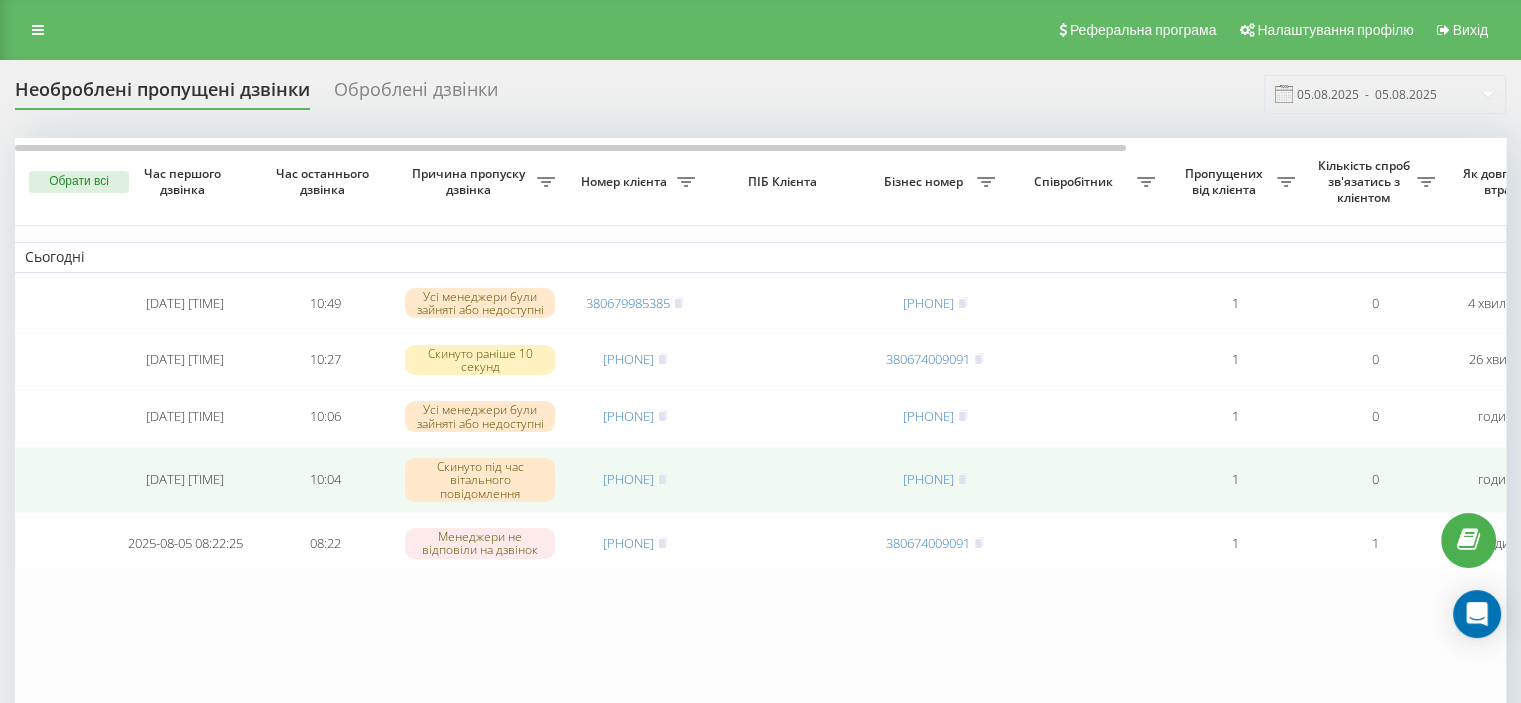 drag, startPoint x: 580, startPoint y: 485, endPoint x: 673, endPoint y: 491, distance: 93.193344 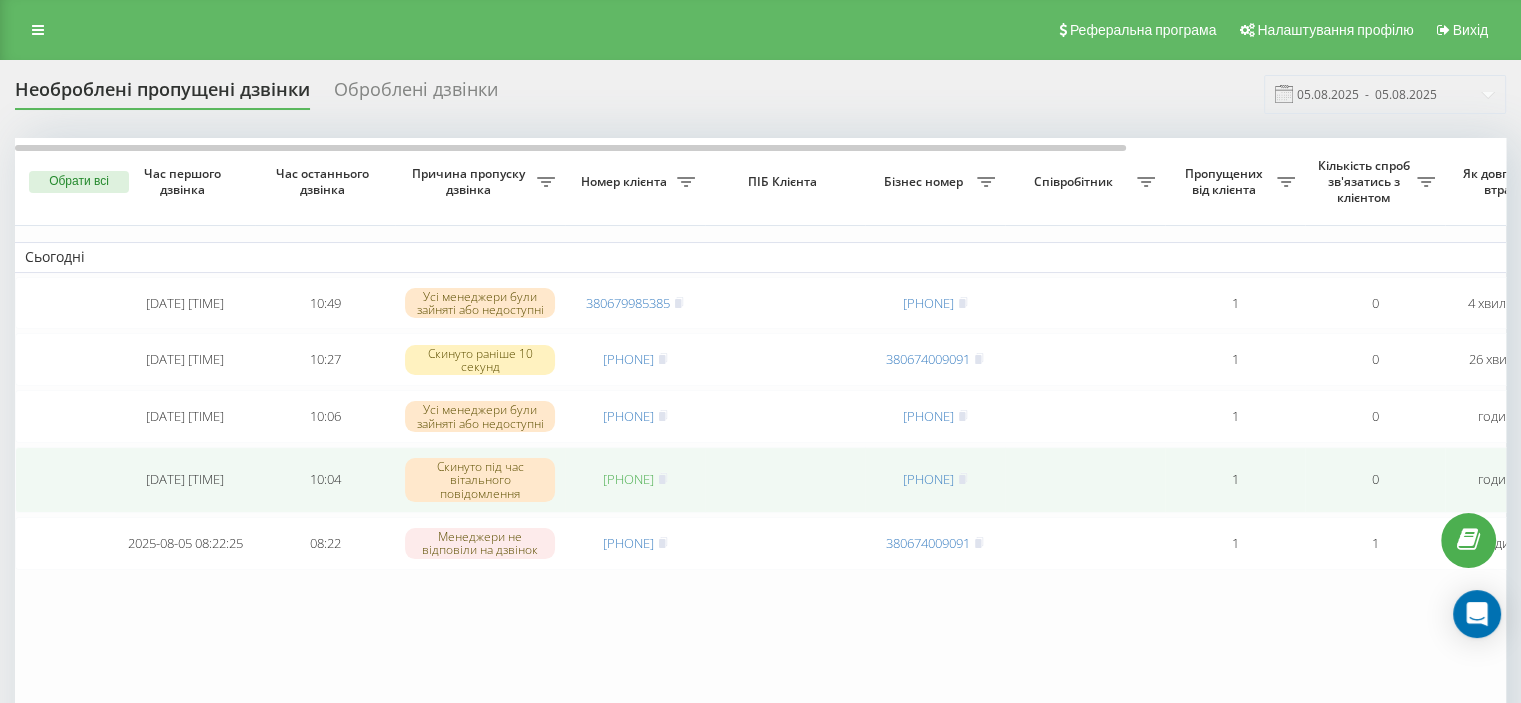 click on "[PHONE]" at bounding box center [635, 480] 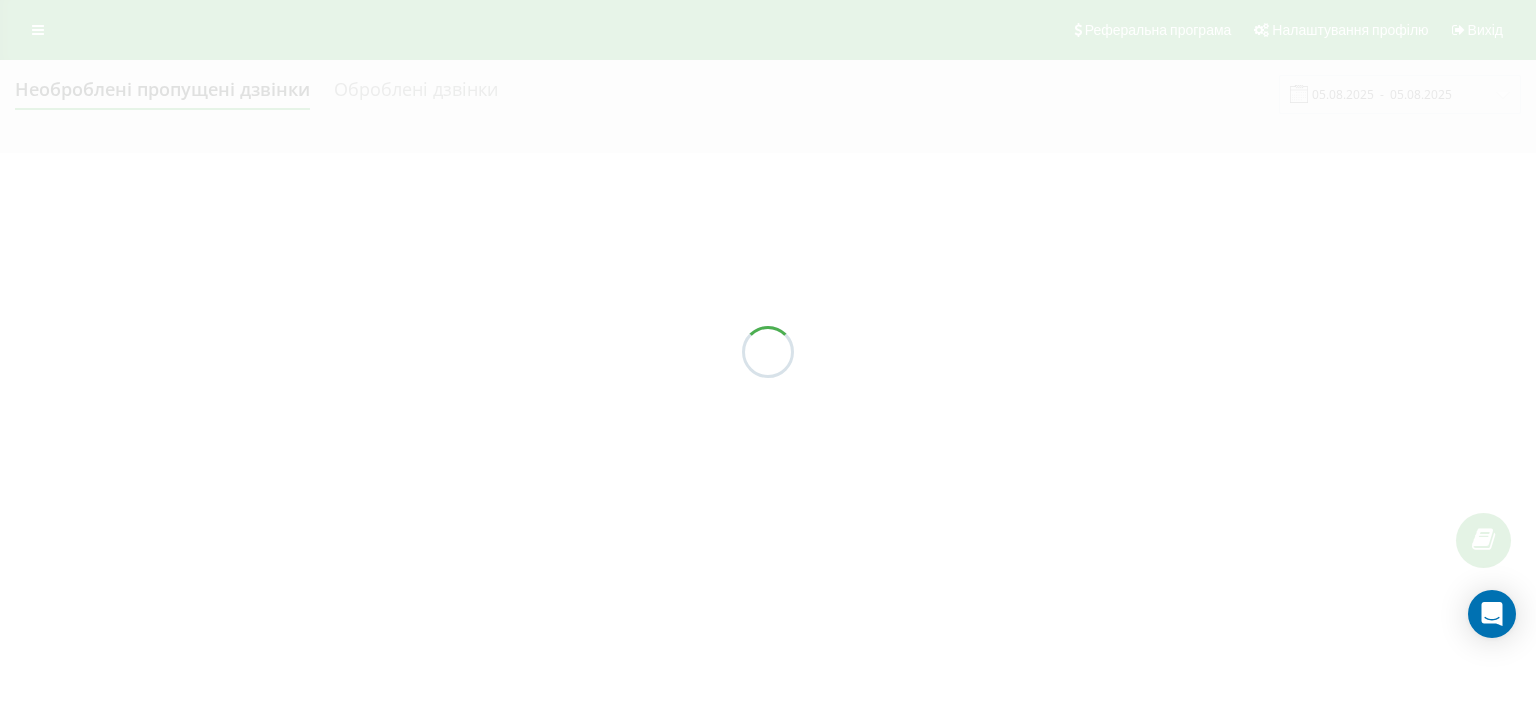 scroll, scrollTop: 0, scrollLeft: 0, axis: both 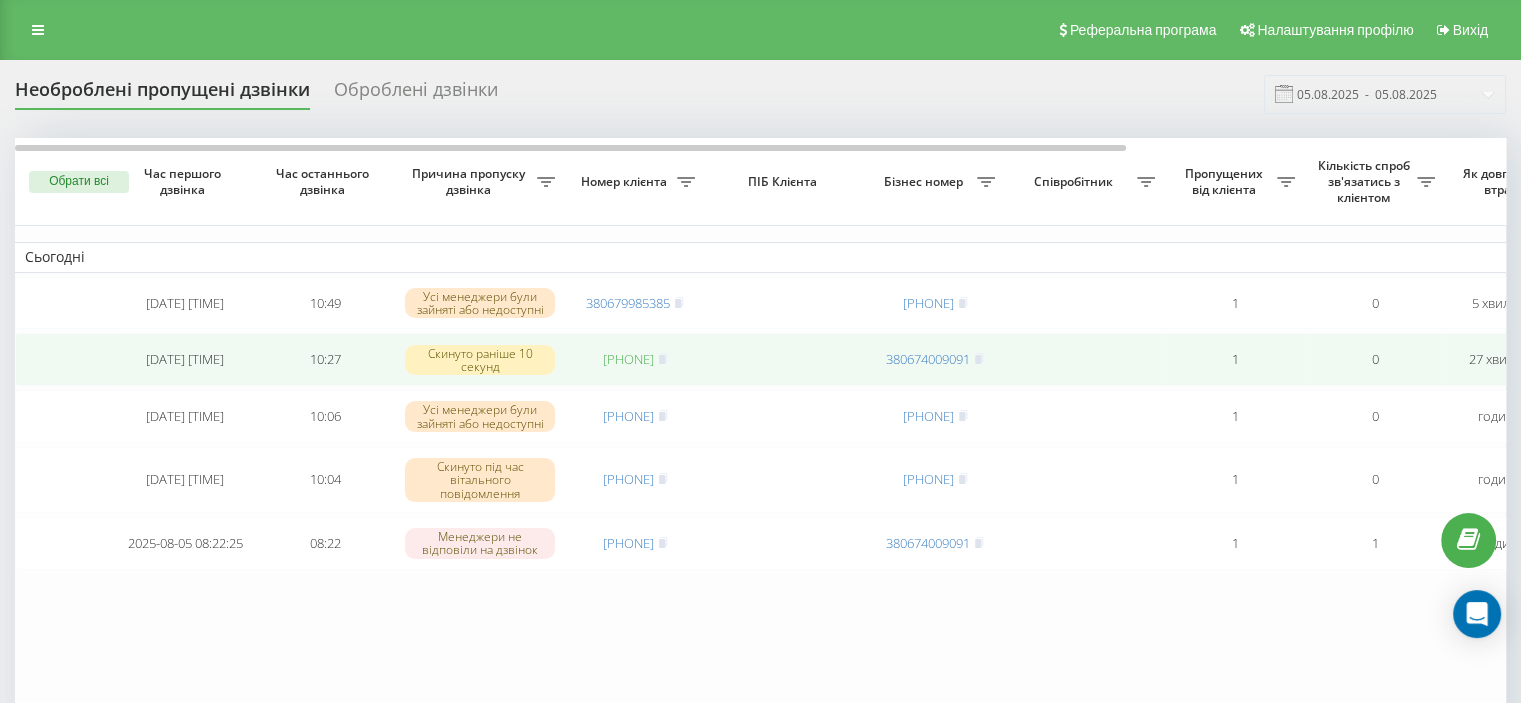 drag, startPoint x: 579, startPoint y: 361, endPoint x: 670, endPoint y: 366, distance: 91.13726 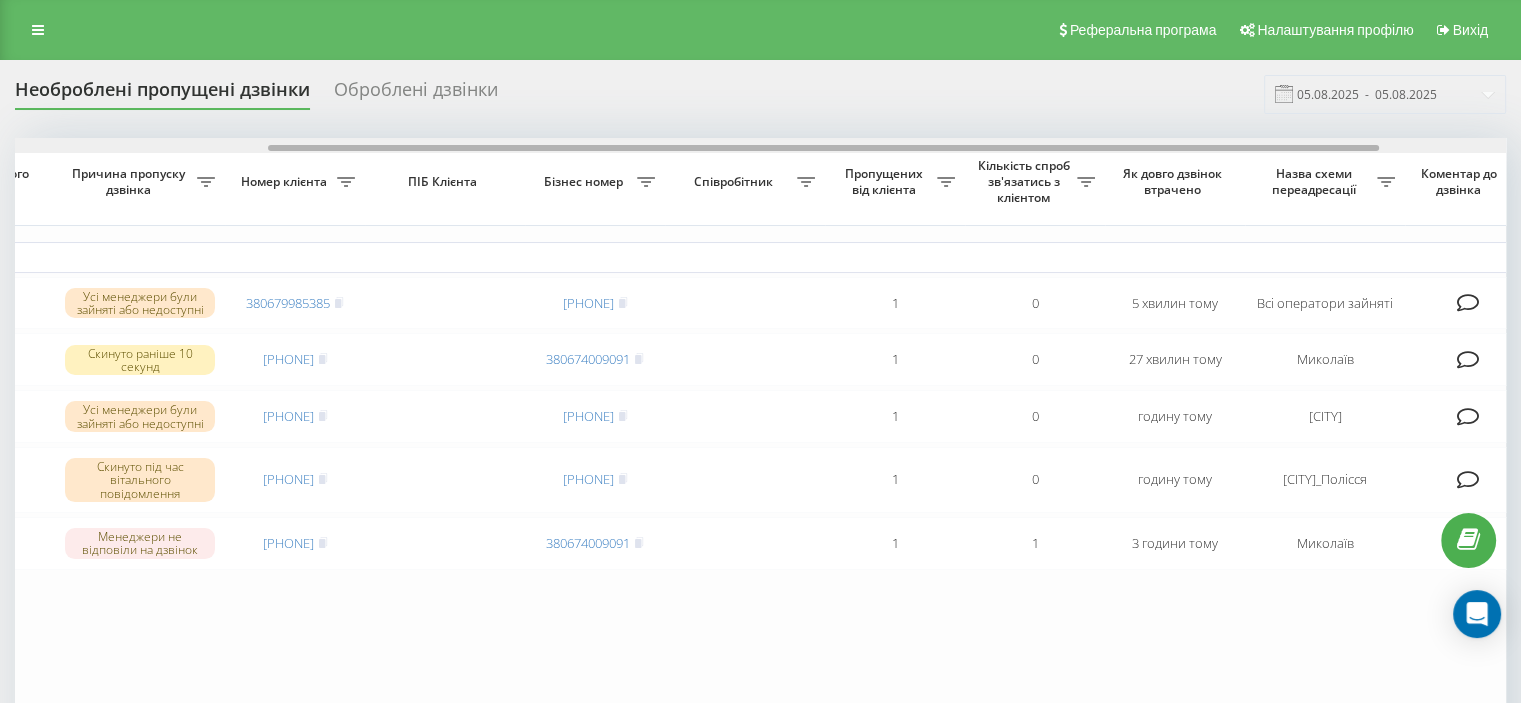 scroll, scrollTop: 0, scrollLeft: 344, axis: horizontal 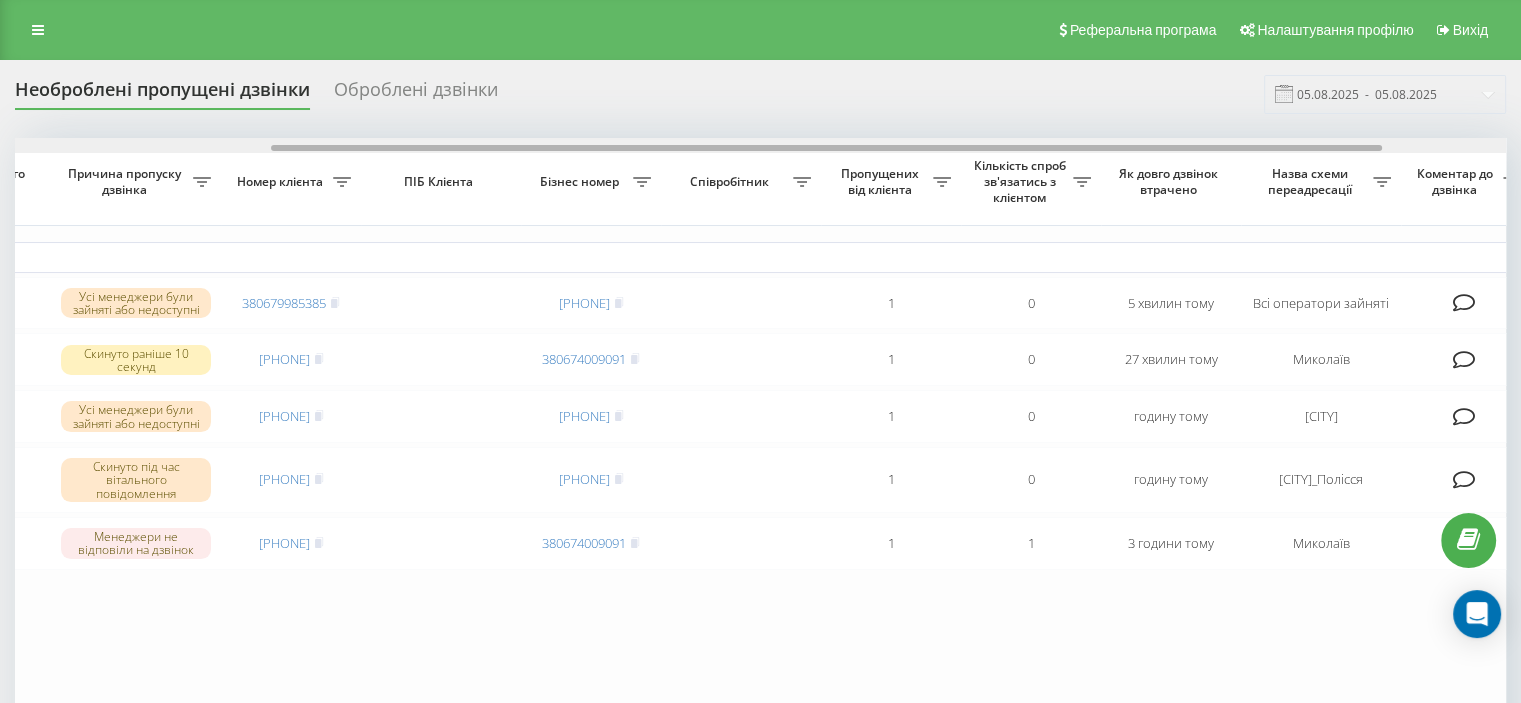 drag, startPoint x: 892, startPoint y: 146, endPoint x: 1149, endPoint y: 146, distance: 257 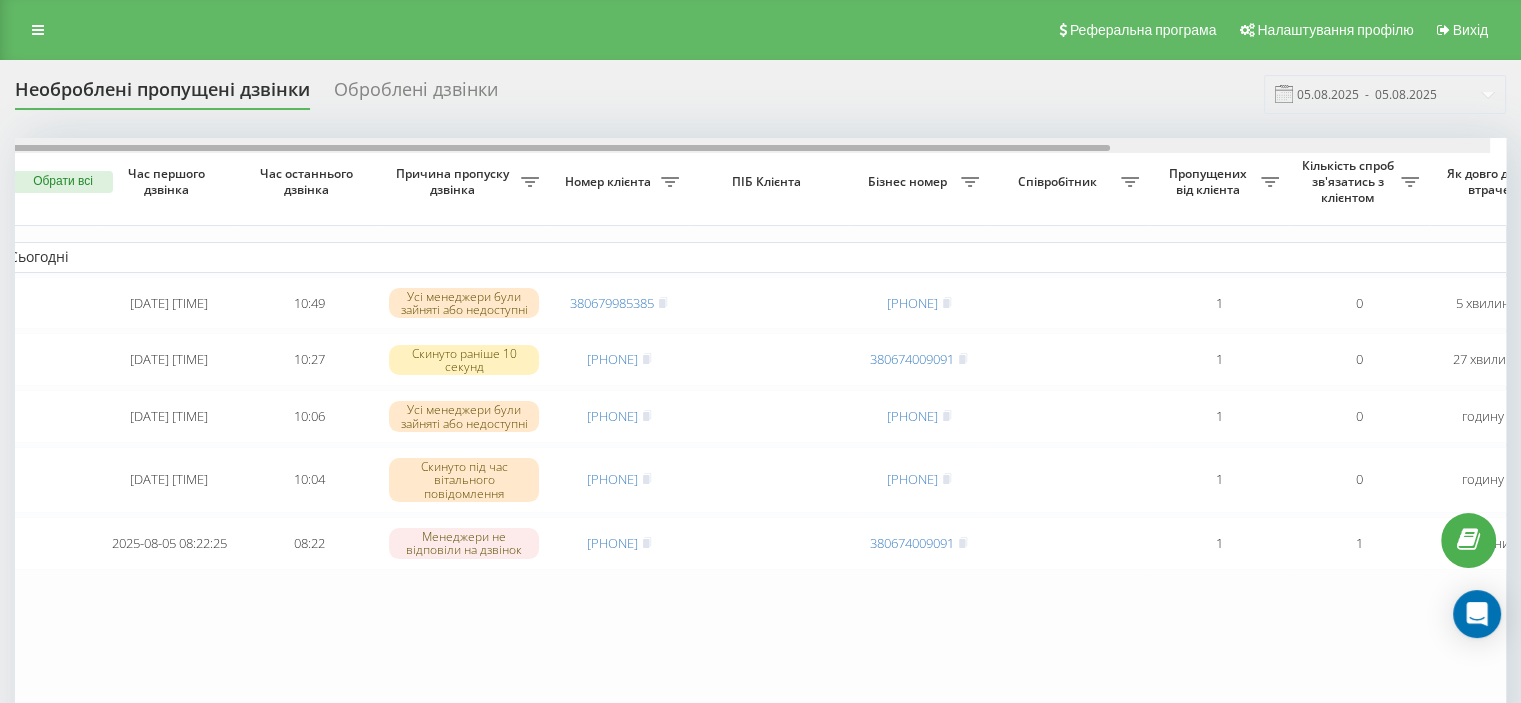 scroll, scrollTop: 0, scrollLeft: 0, axis: both 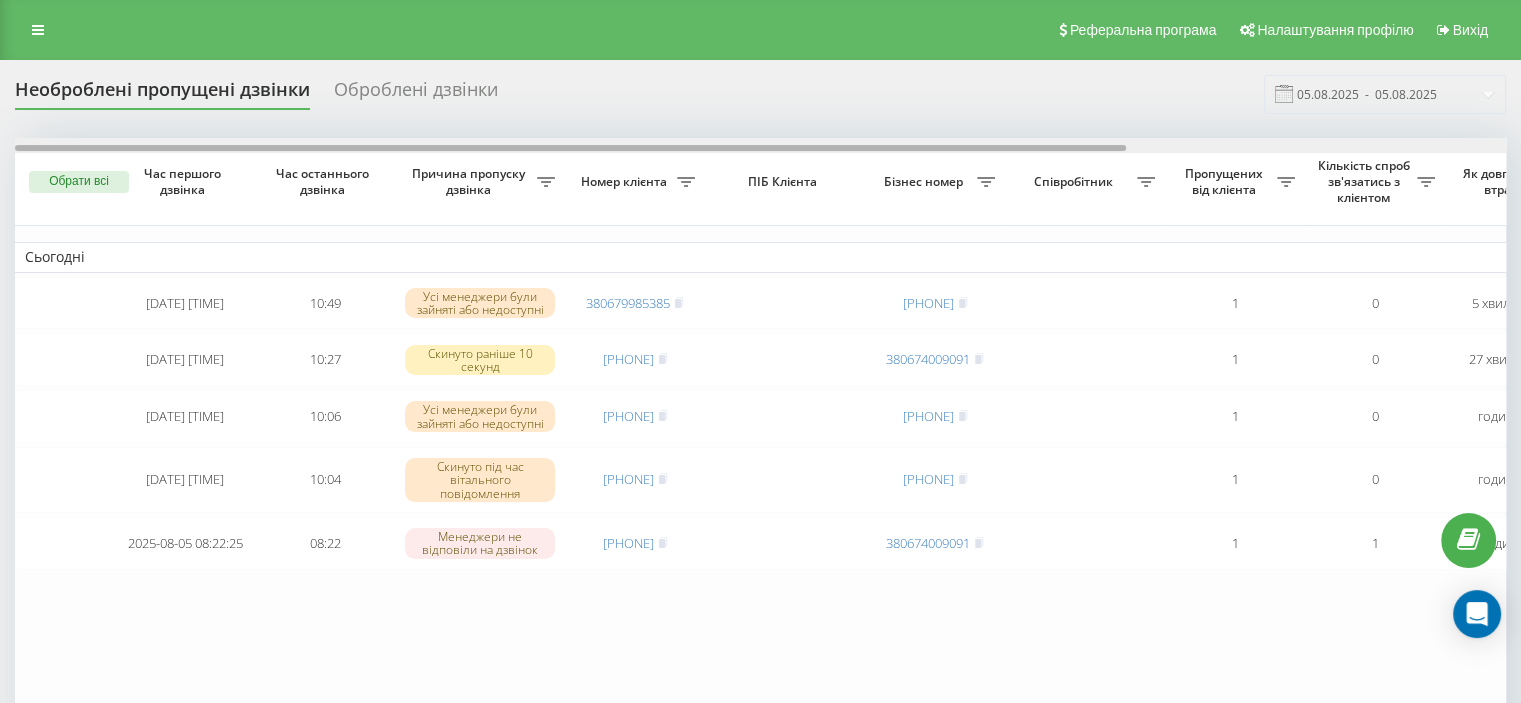 drag, startPoint x: 304, startPoint y: 147, endPoint x: 31, endPoint y: 129, distance: 273.59277 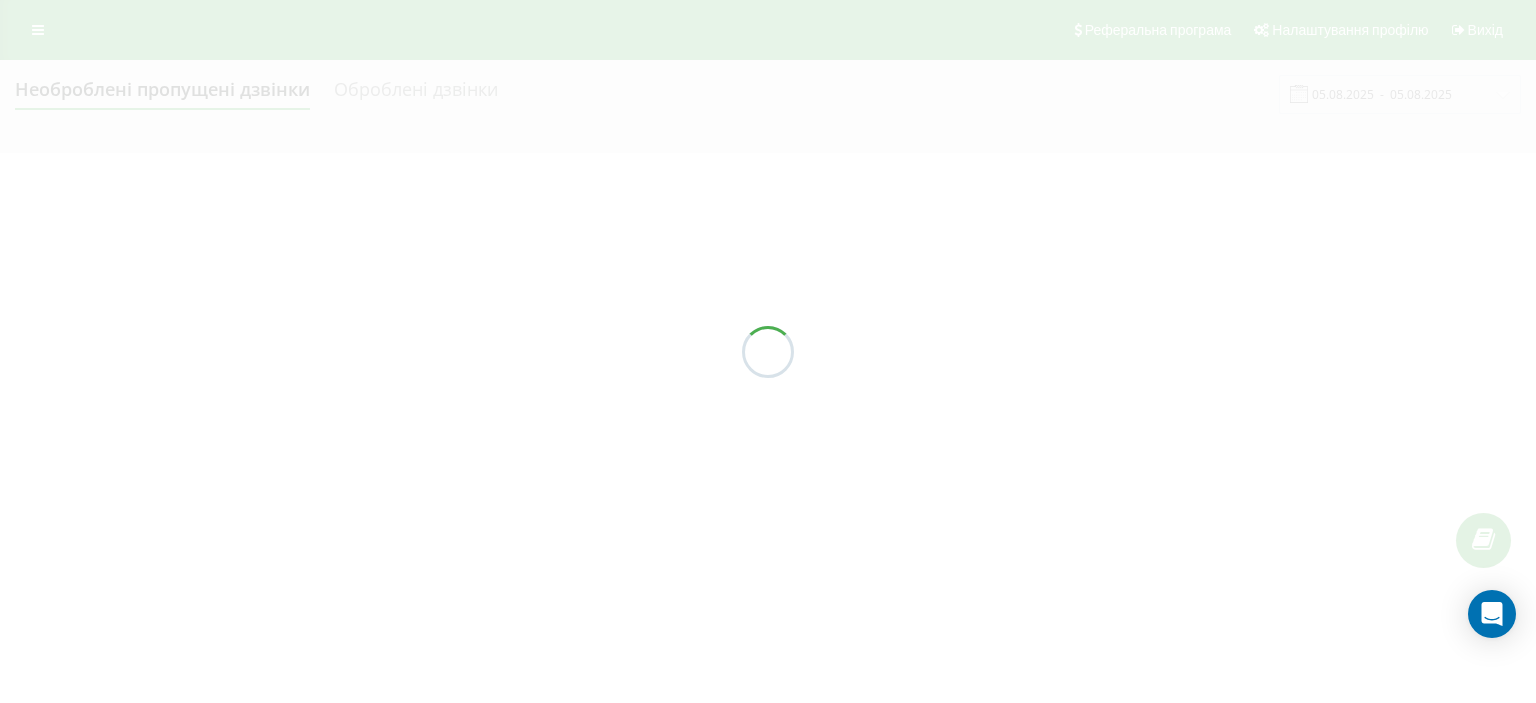 scroll, scrollTop: 0, scrollLeft: 0, axis: both 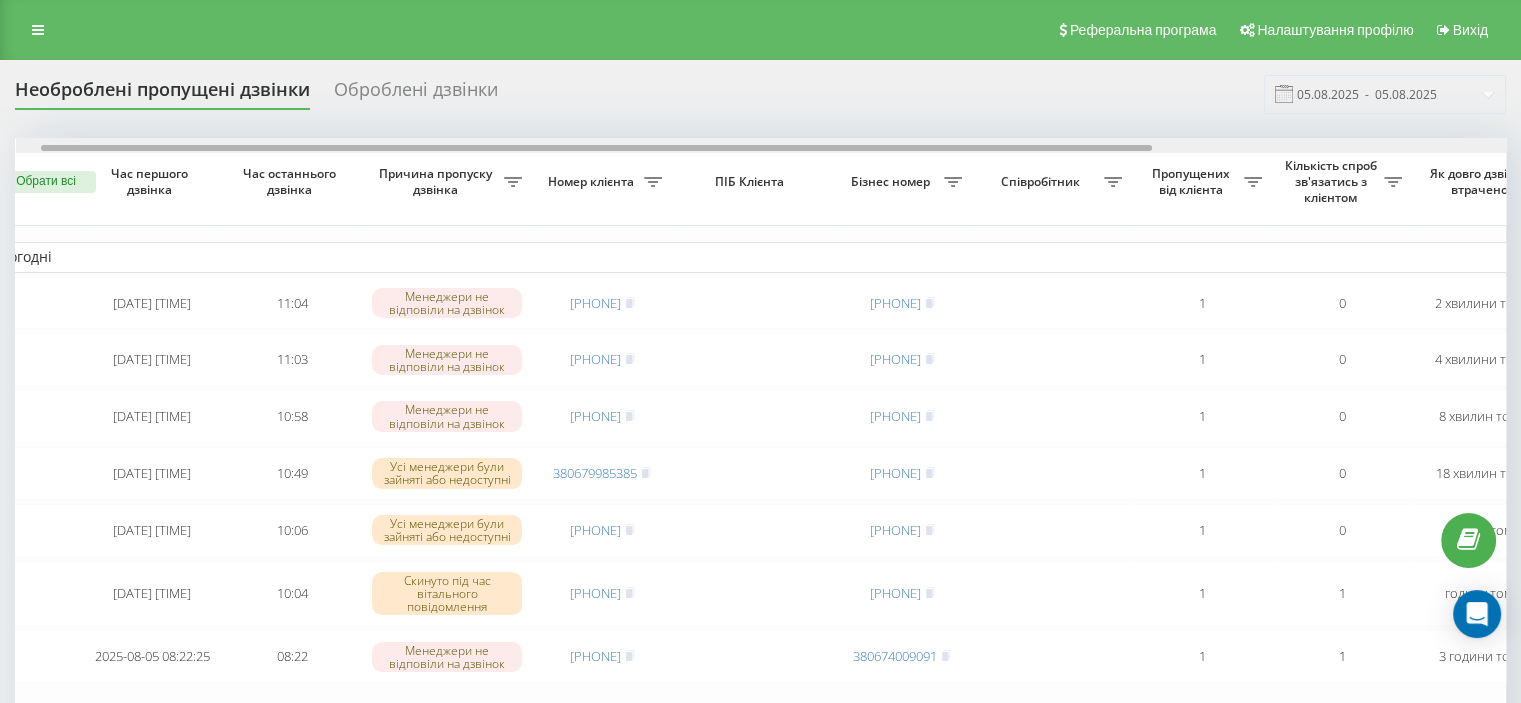 drag, startPoint x: 884, startPoint y: 147, endPoint x: 909, endPoint y: 176, distance: 38.28838 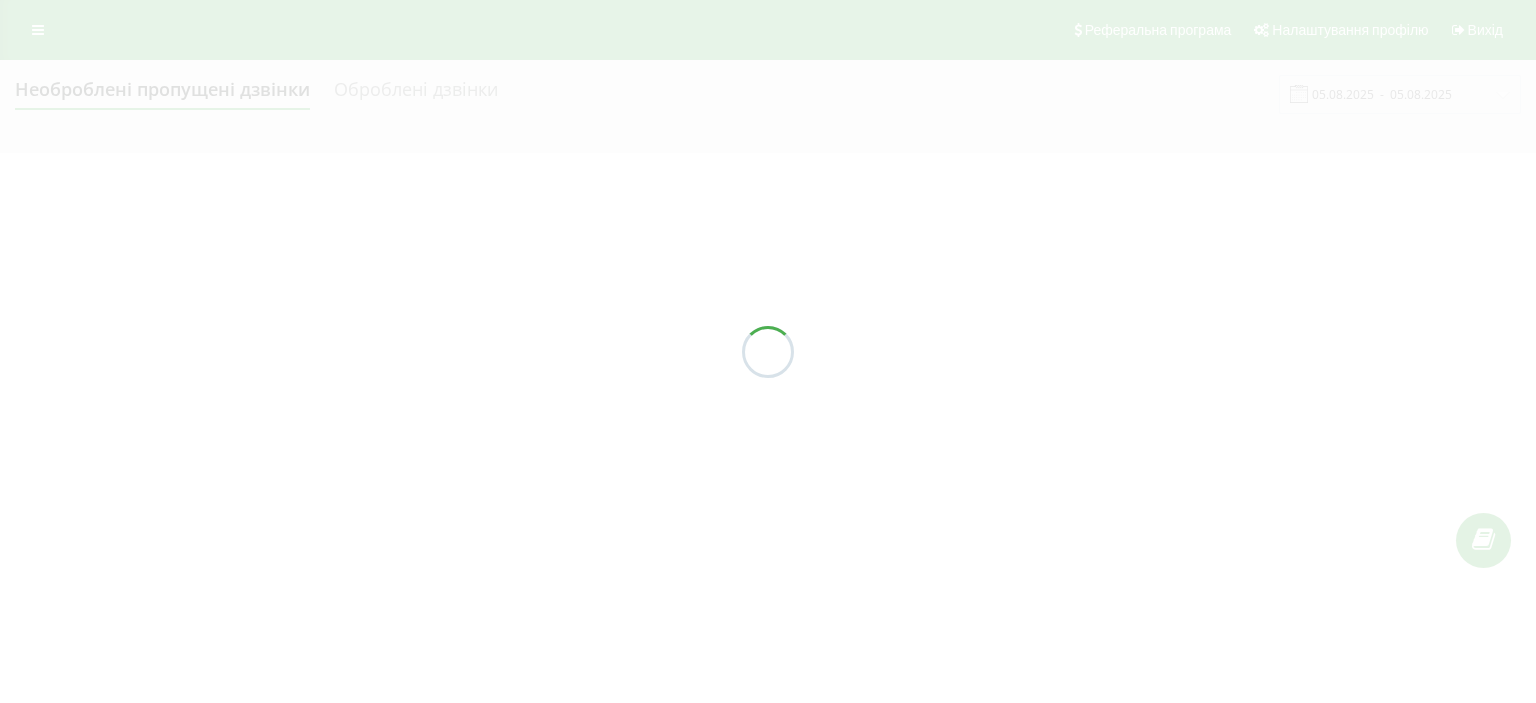 scroll, scrollTop: 0, scrollLeft: 0, axis: both 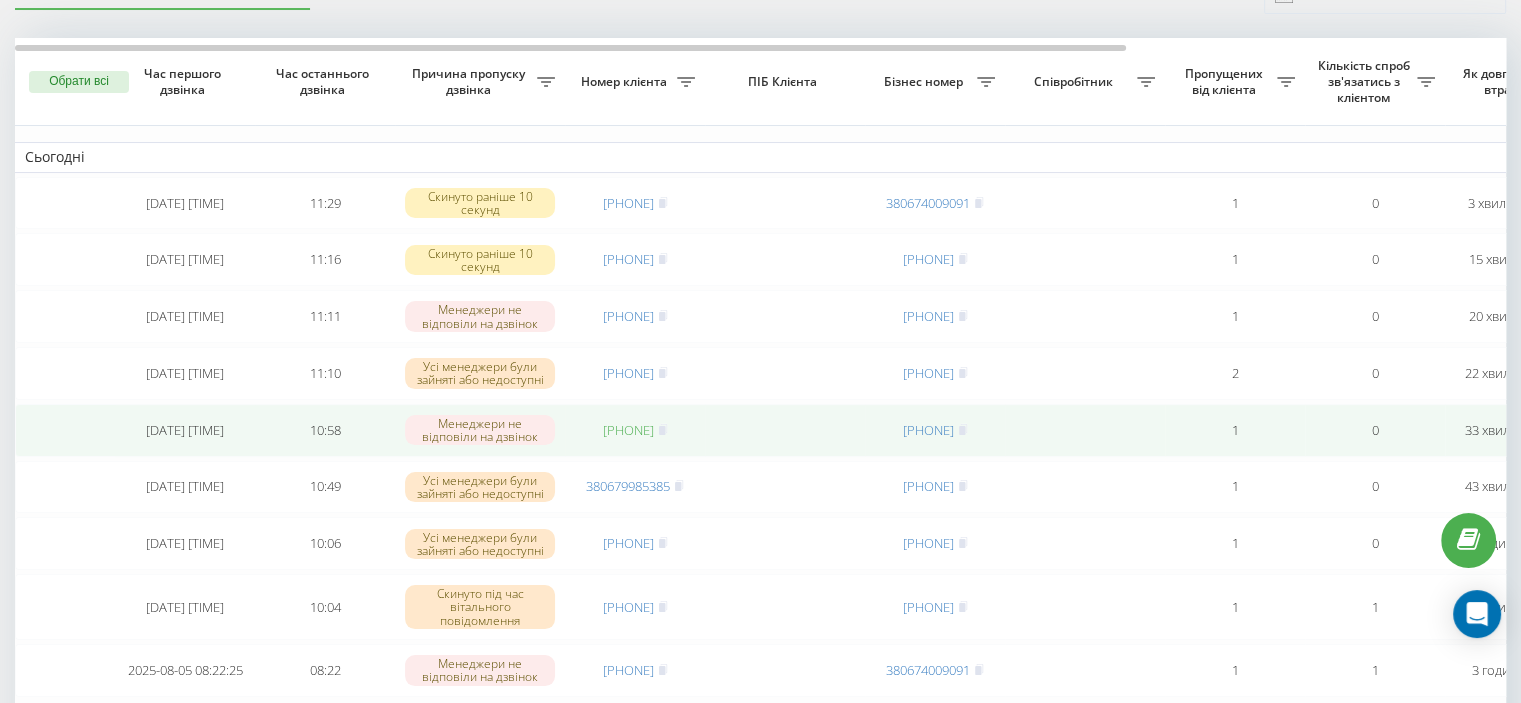 drag, startPoint x: 579, startPoint y: 440, endPoint x: 670, endPoint y: 446, distance: 91.197586 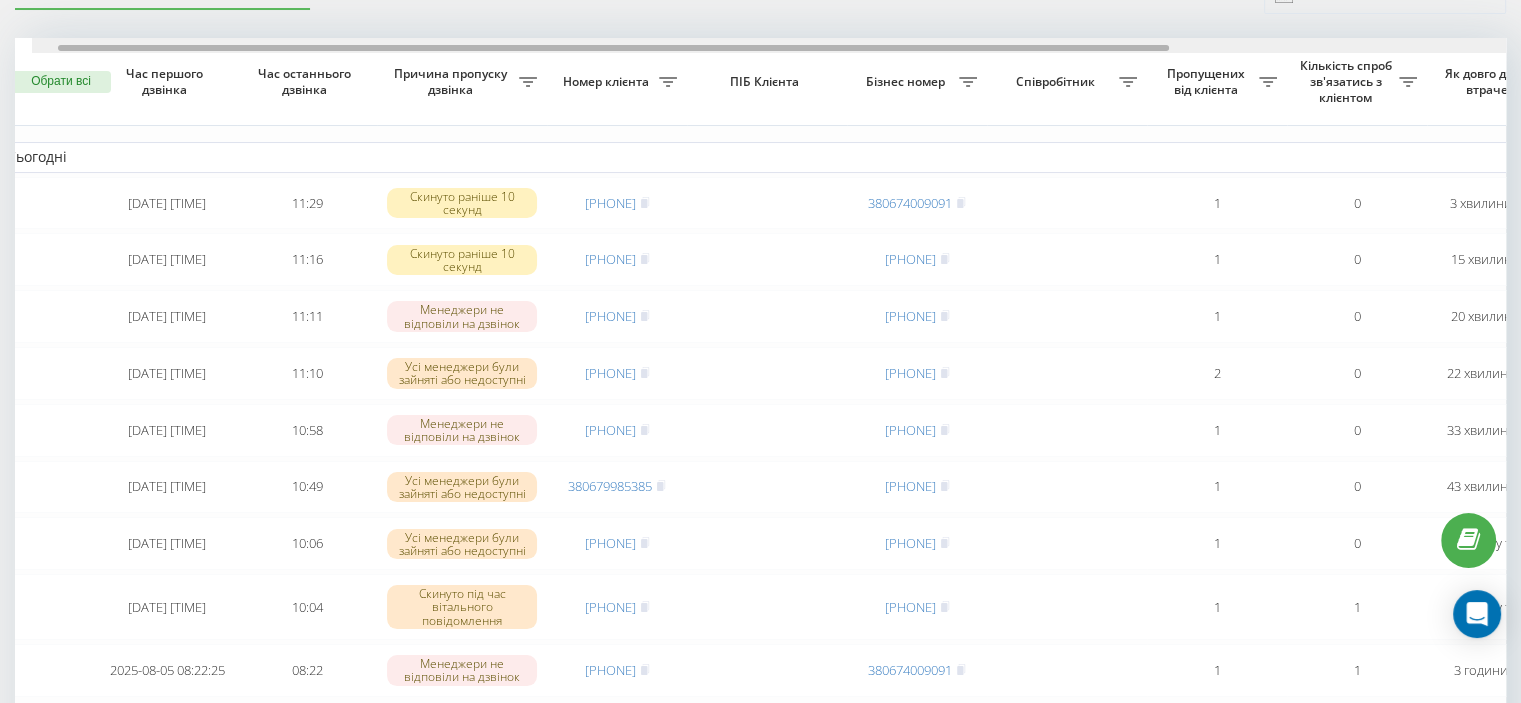 scroll, scrollTop: 0, scrollLeft: 0, axis: both 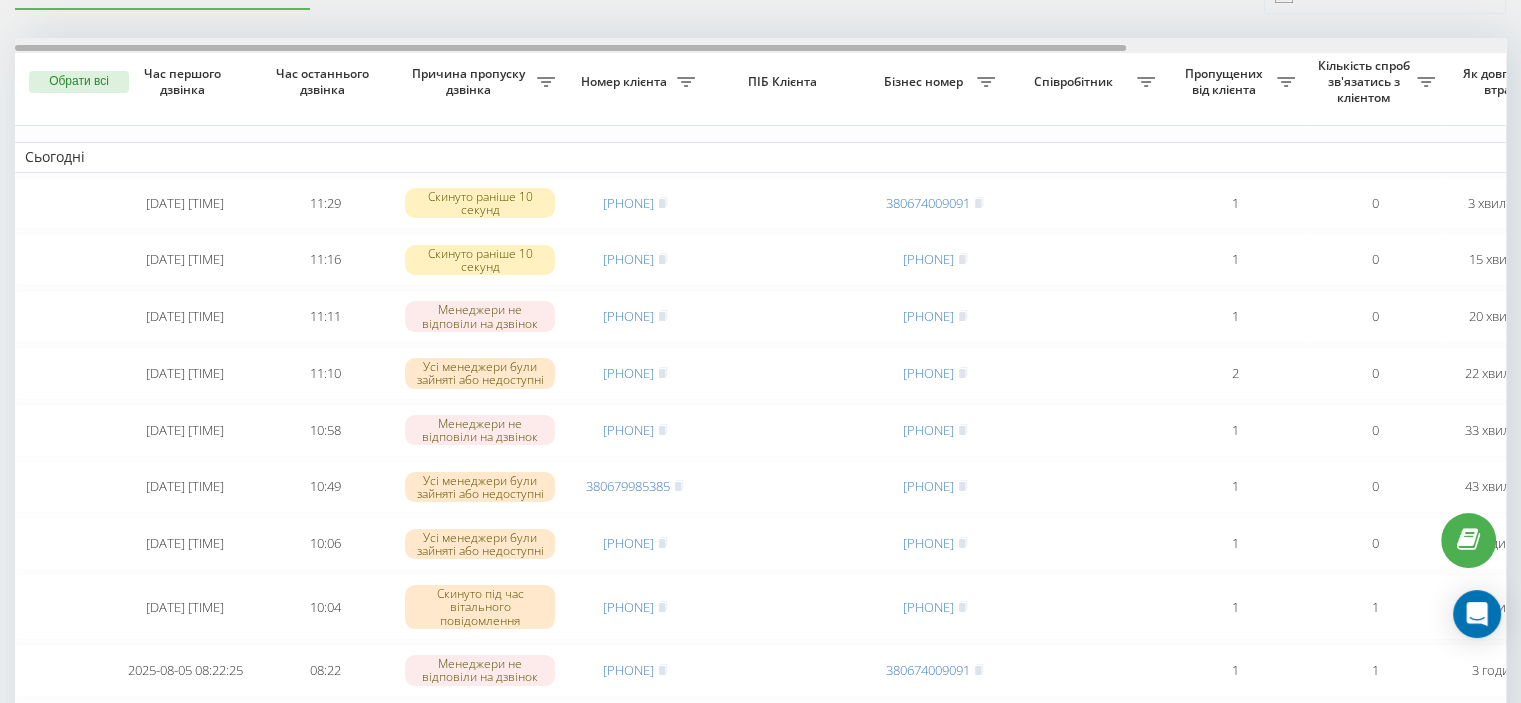 drag, startPoint x: 943, startPoint y: 47, endPoint x: 925, endPoint y: 53, distance: 18.973665 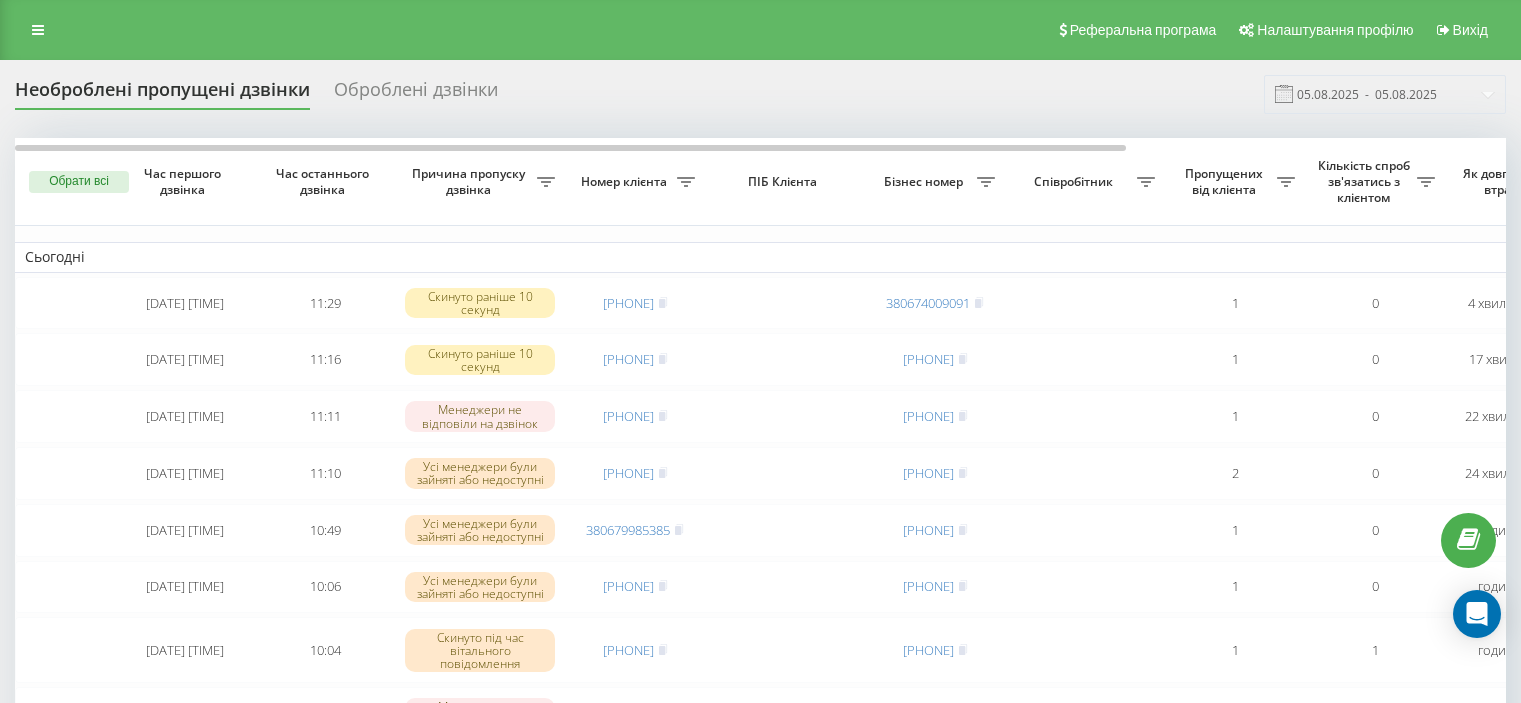 scroll, scrollTop: 101, scrollLeft: 0, axis: vertical 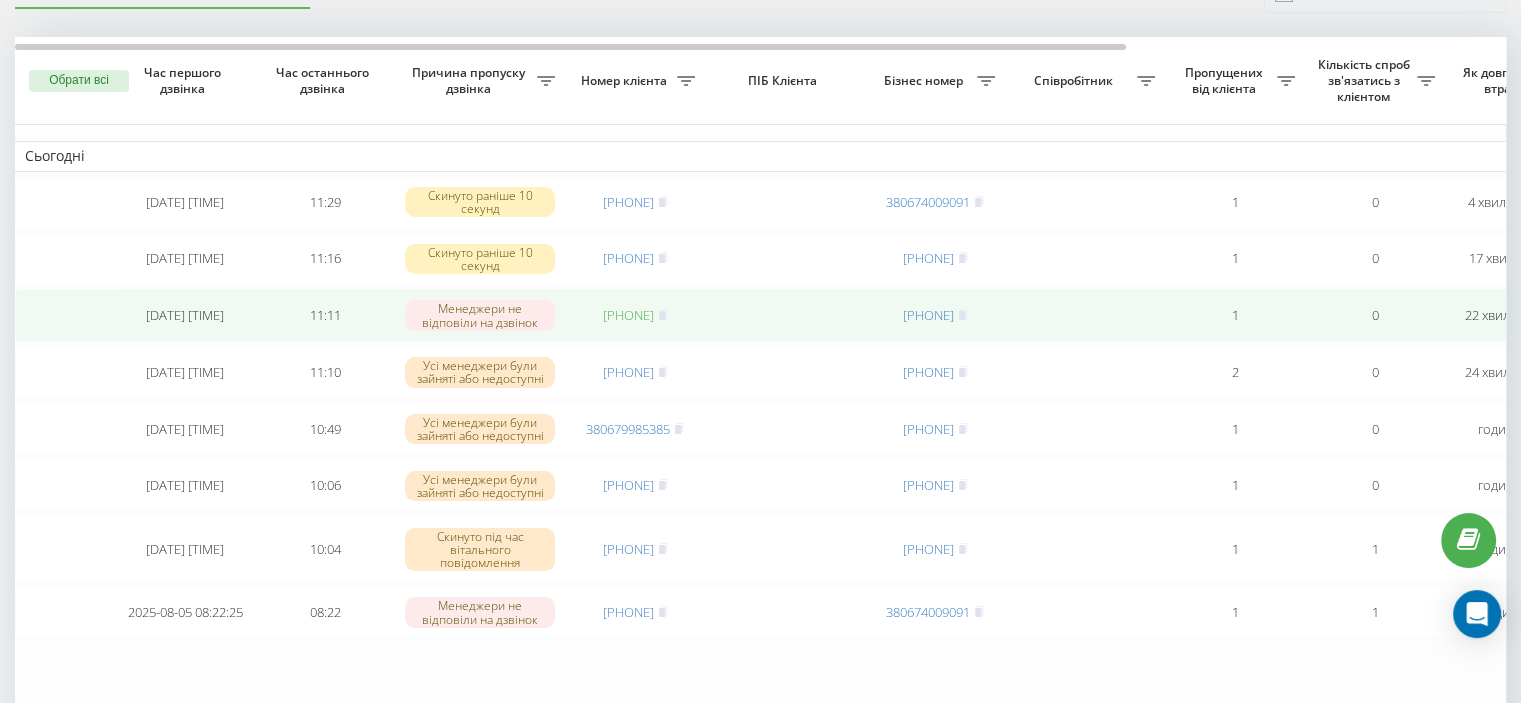 drag, startPoint x: 579, startPoint y: 319, endPoint x: 672, endPoint y: 317, distance: 93.0215 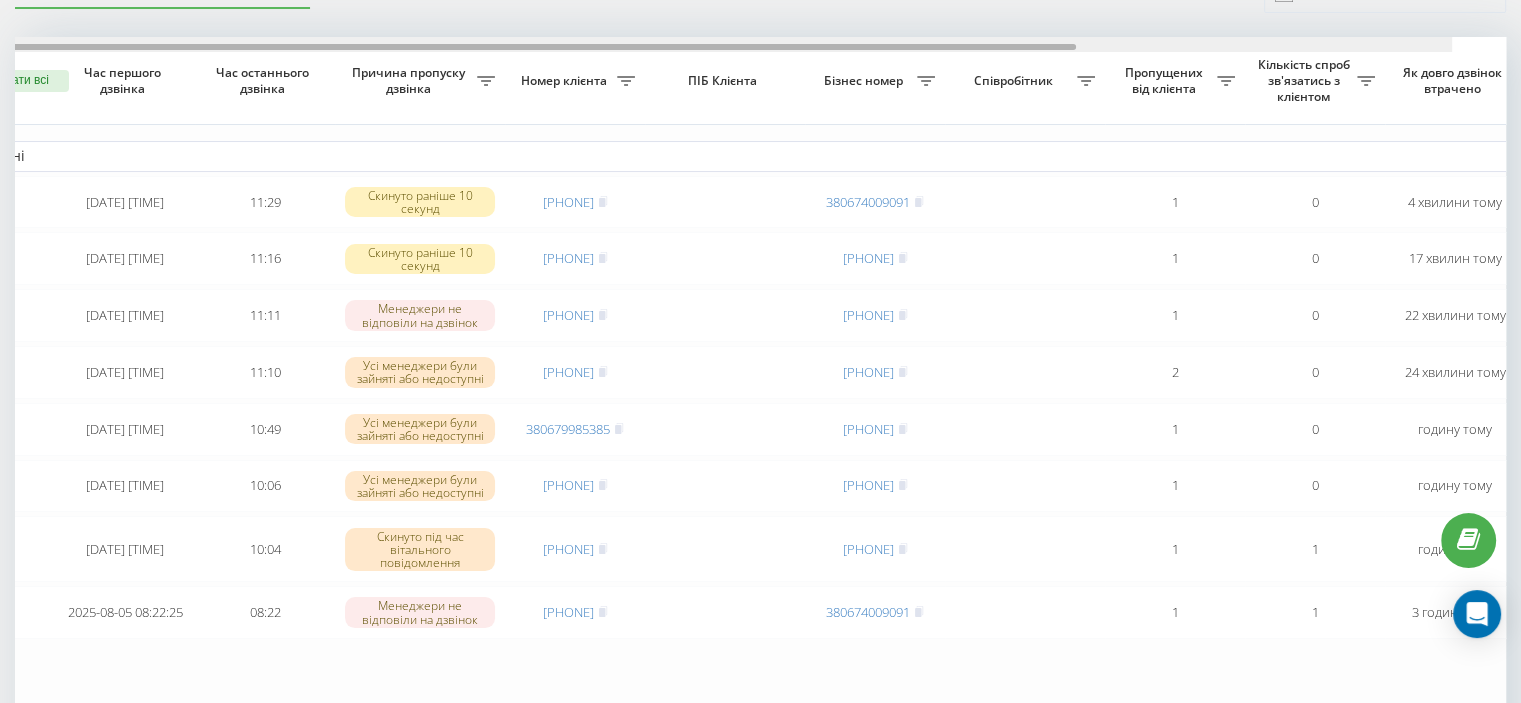 scroll, scrollTop: 0, scrollLeft: 0, axis: both 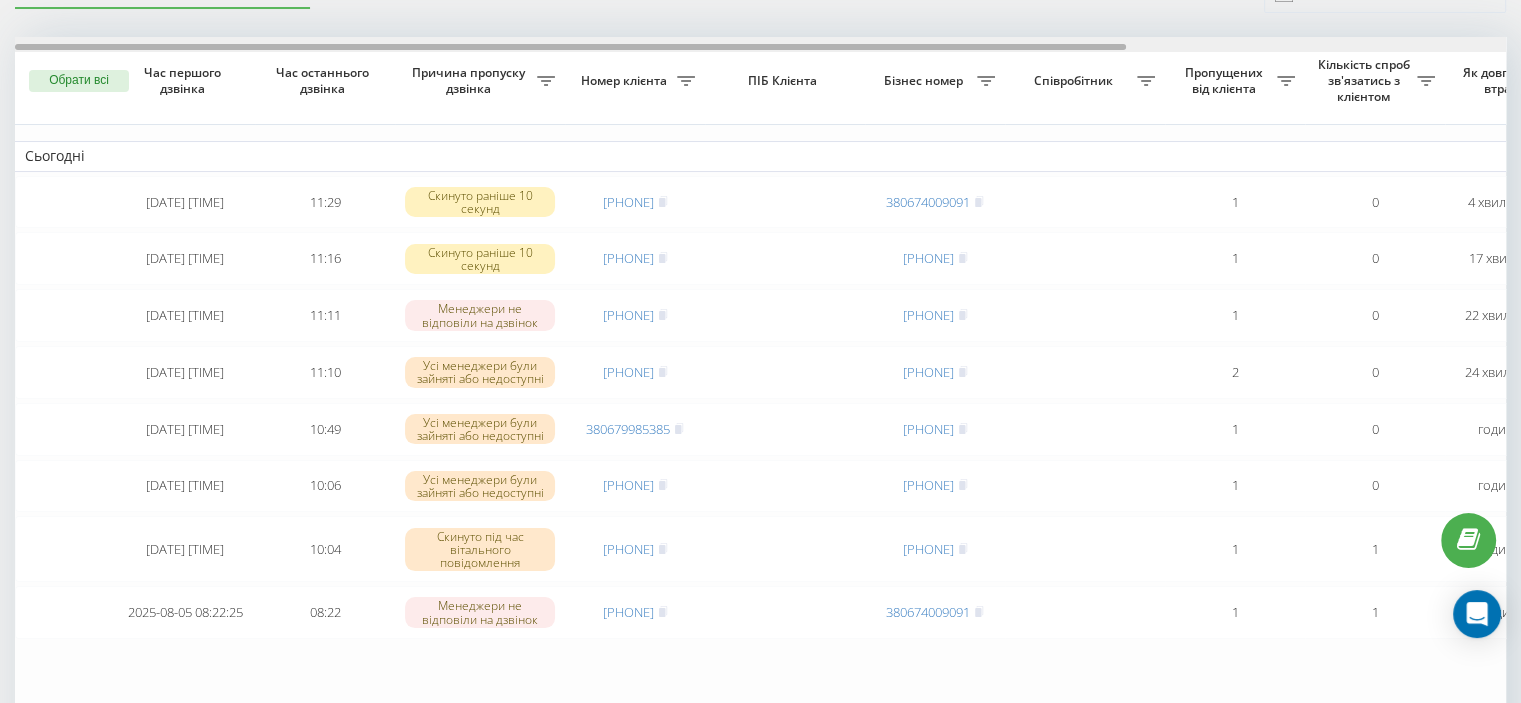 drag, startPoint x: 1104, startPoint y: 44, endPoint x: 997, endPoint y: 38, distance: 107.16809 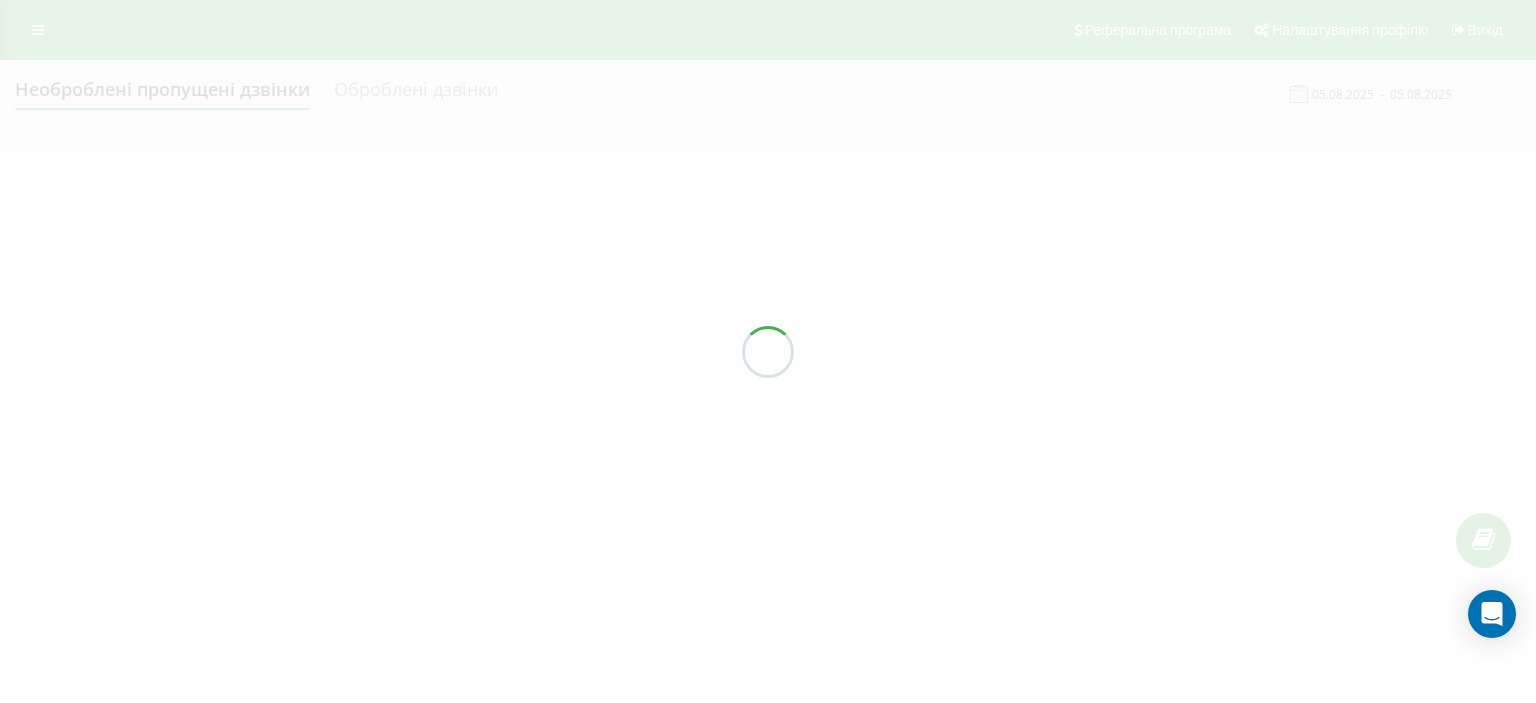 scroll, scrollTop: 0, scrollLeft: 0, axis: both 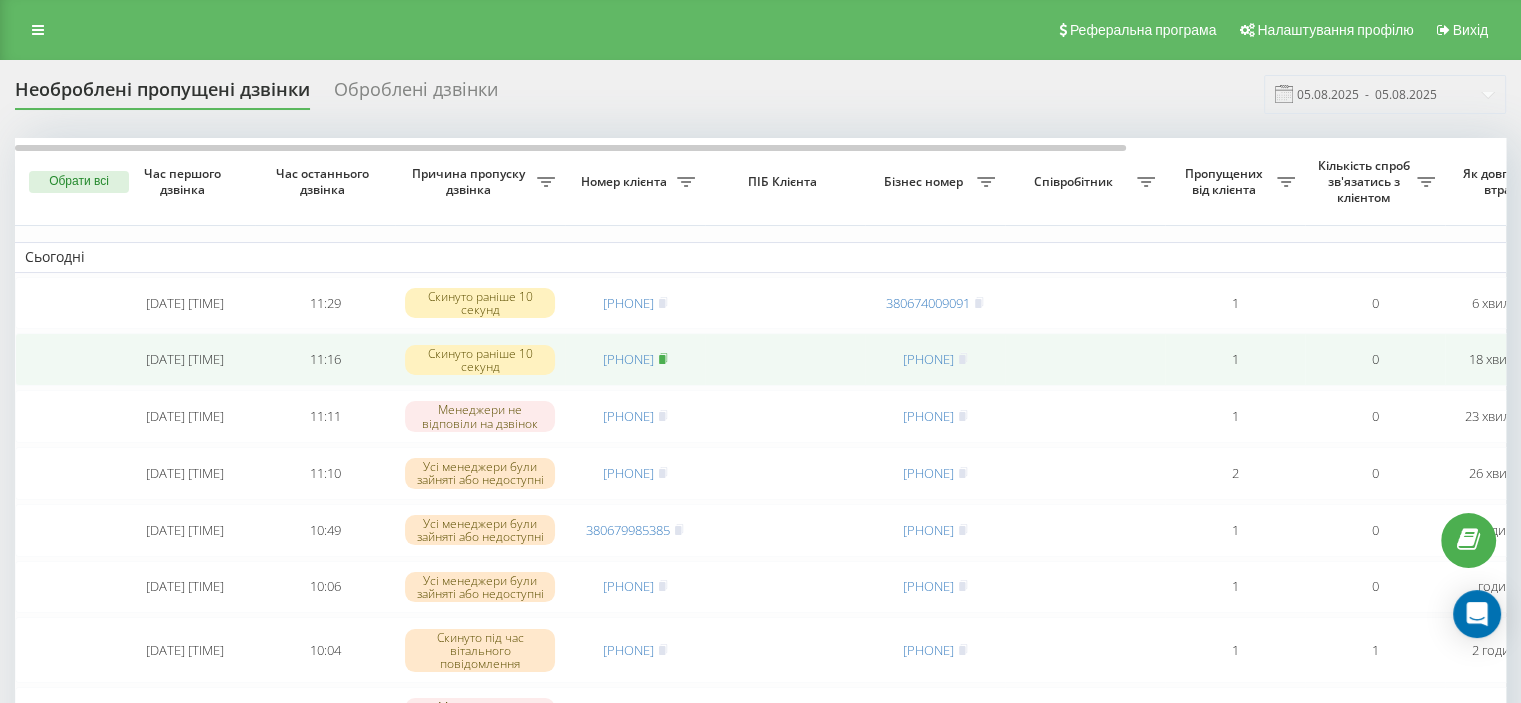 drag, startPoint x: 581, startPoint y: 359, endPoint x: 676, endPoint y: 359, distance: 95 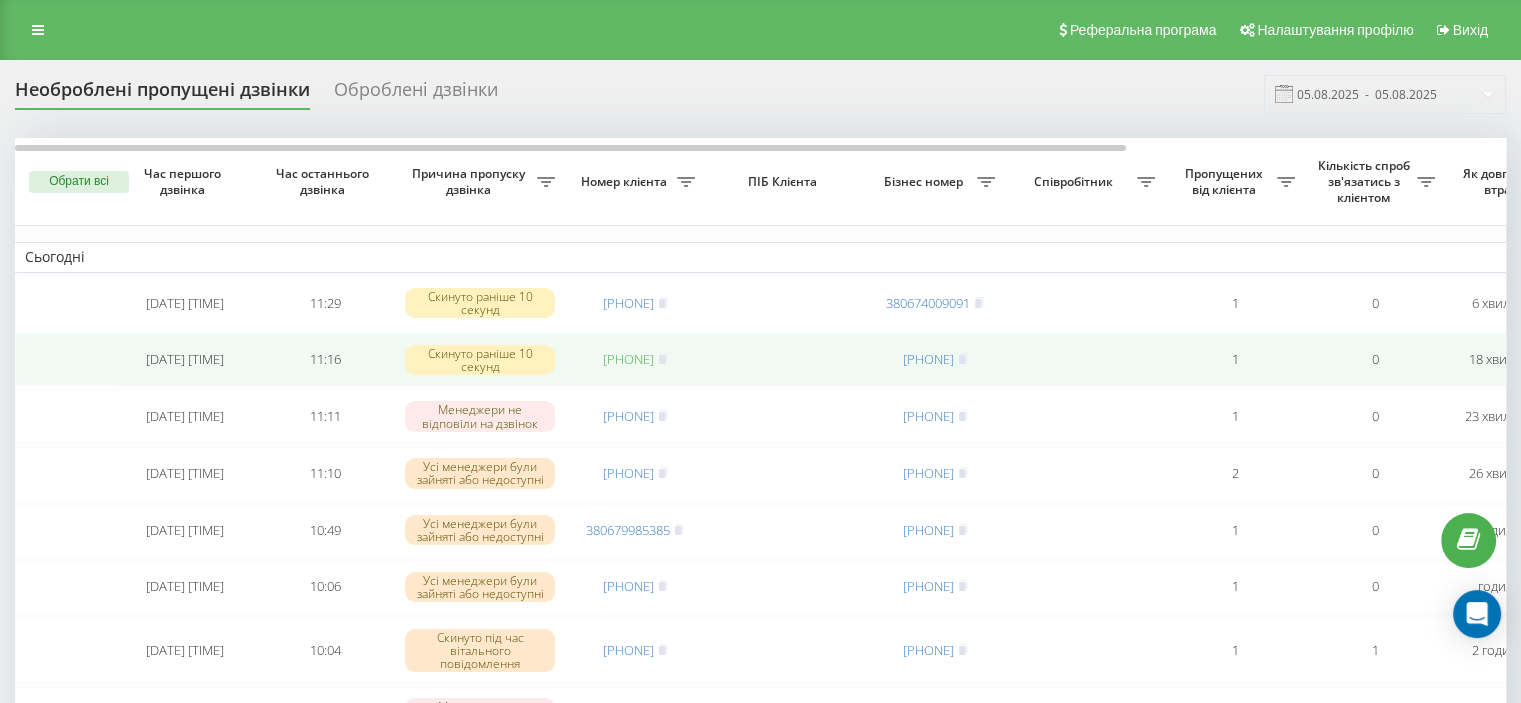 copy on "[PHONE]" 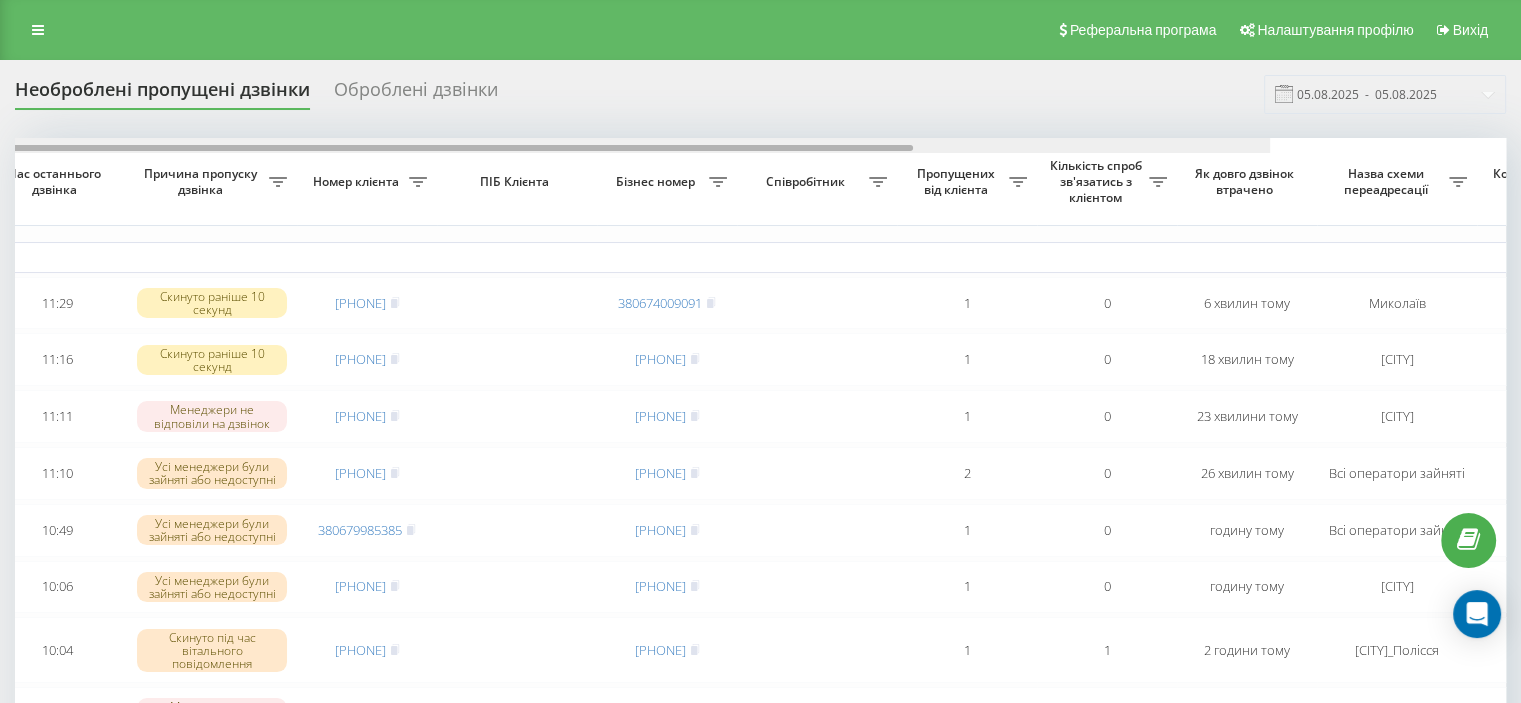 scroll, scrollTop: 0, scrollLeft: 0, axis: both 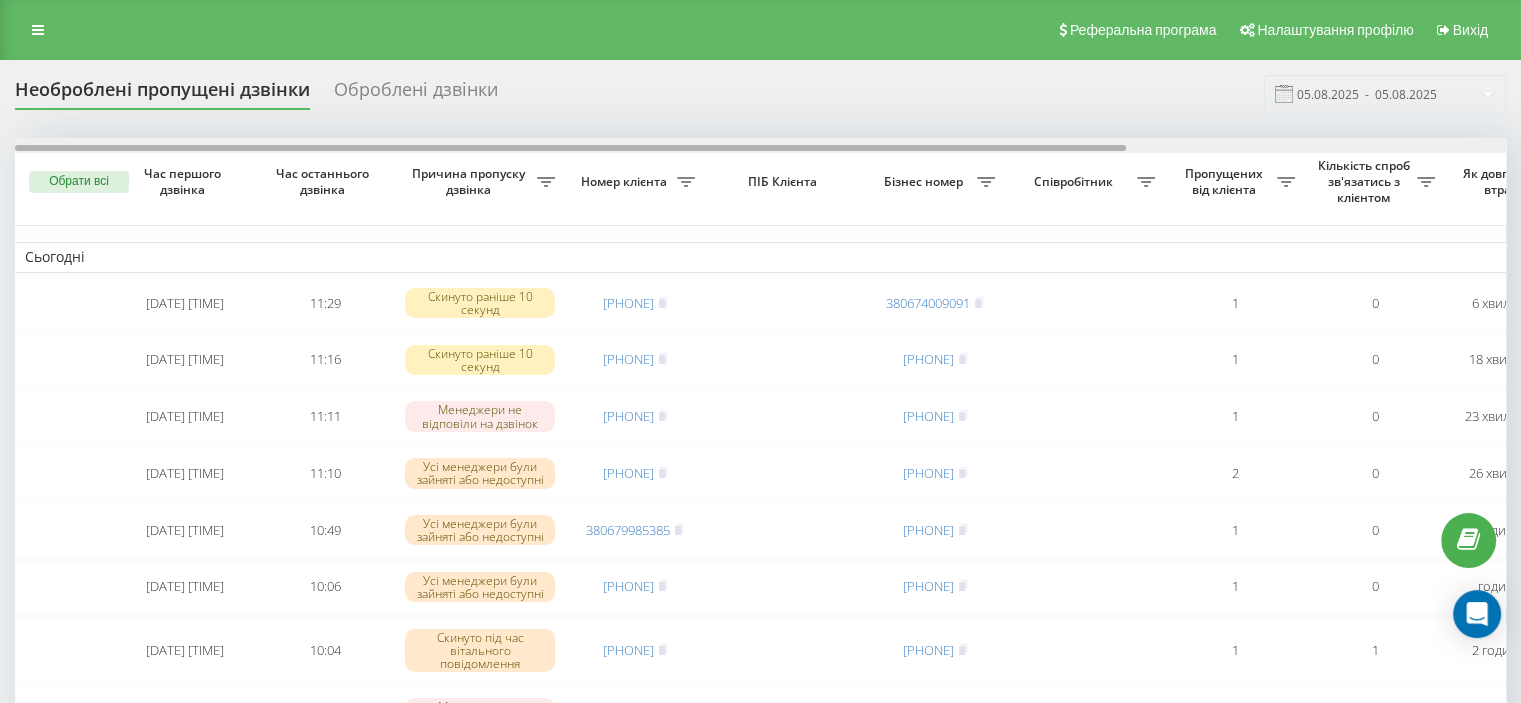 drag, startPoint x: 1053, startPoint y: 147, endPoint x: 994, endPoint y: 159, distance: 60.207973 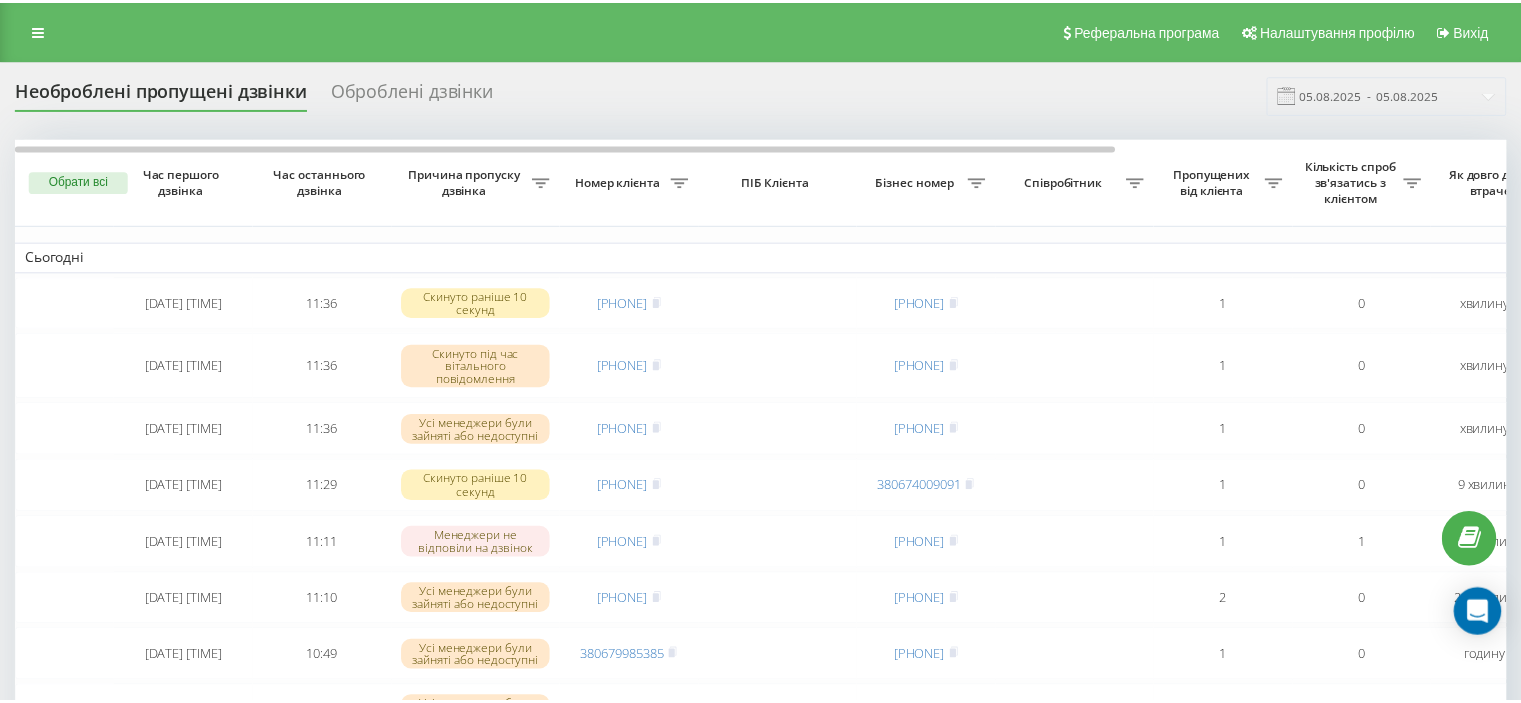 scroll, scrollTop: 0, scrollLeft: 0, axis: both 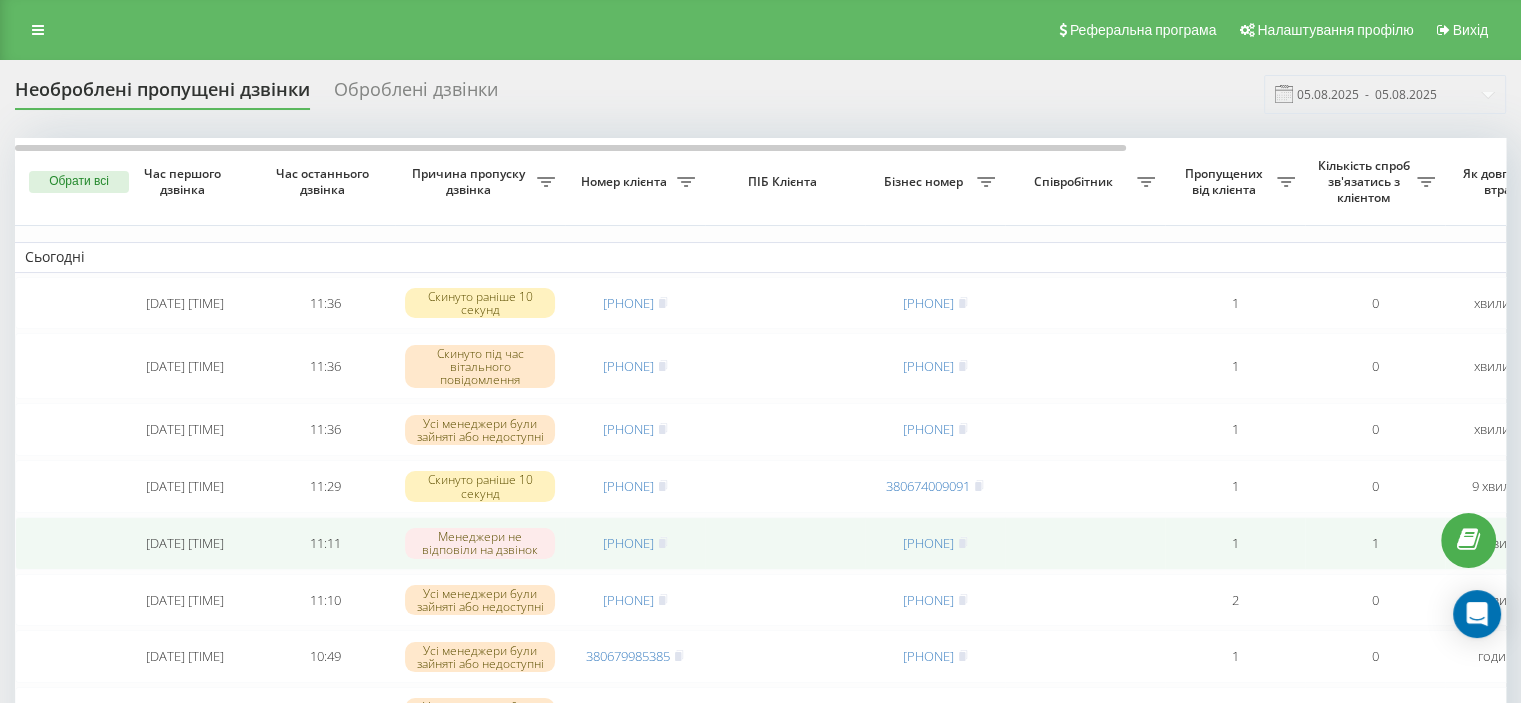 drag, startPoint x: 582, startPoint y: 551, endPoint x: 677, endPoint y: 563, distance: 95.7549 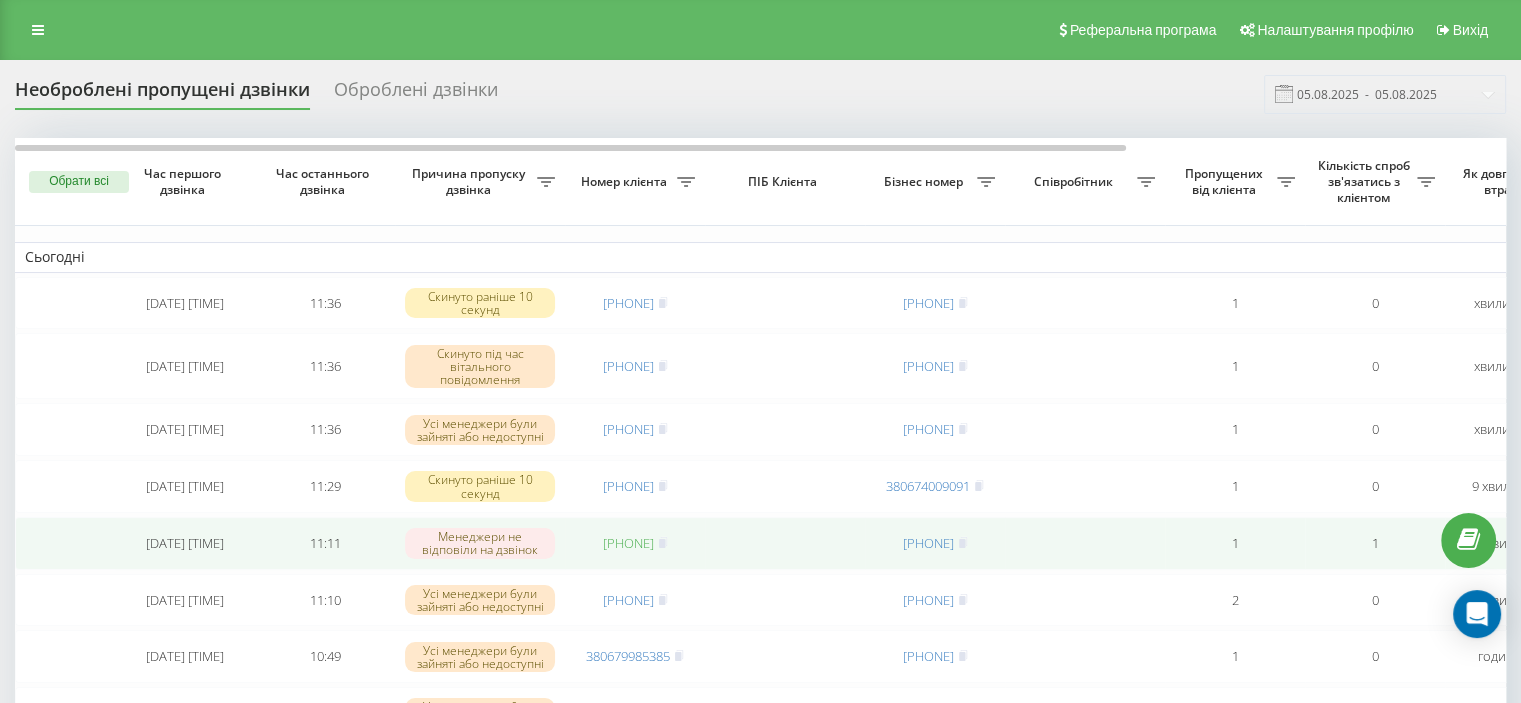 copy on "[PHONE]" 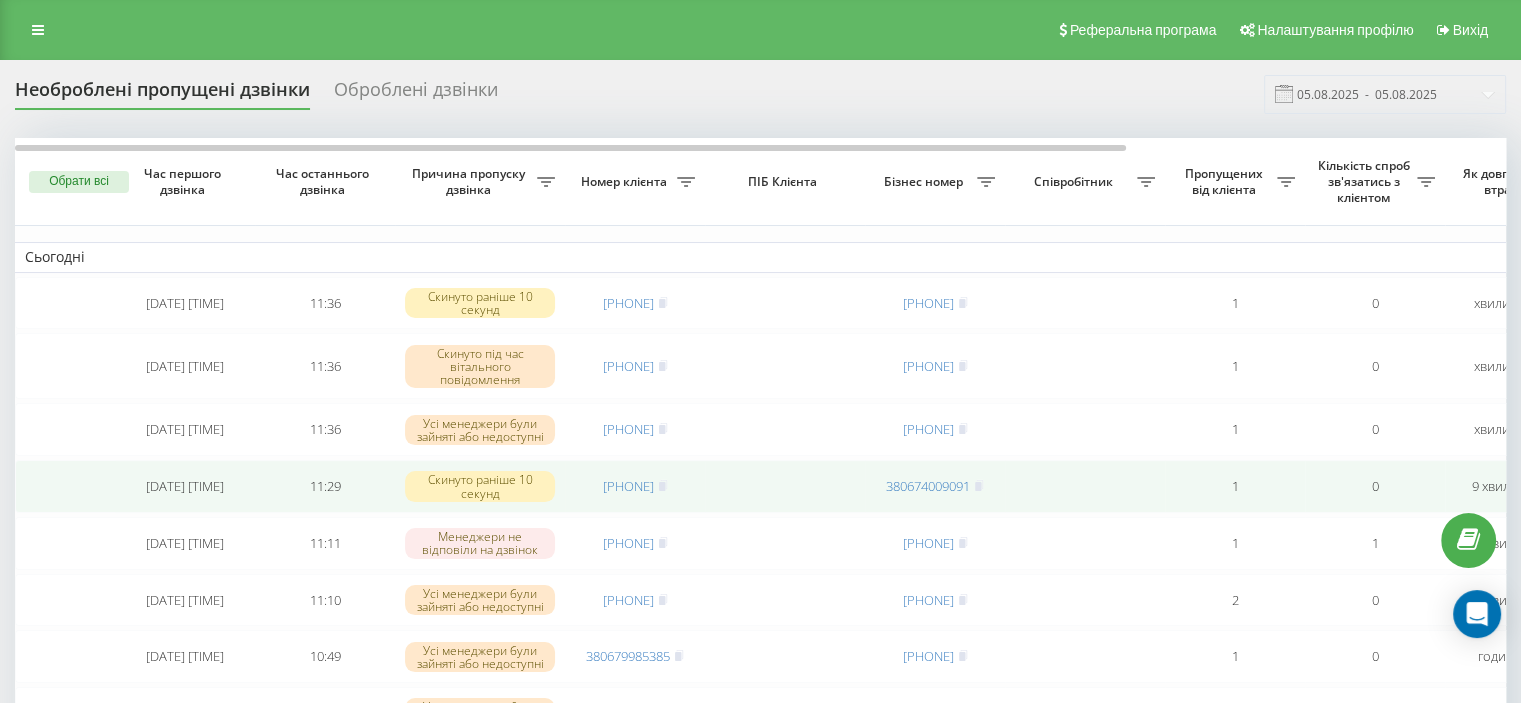 drag, startPoint x: 672, startPoint y: 491, endPoint x: 580, endPoint y: 491, distance: 92 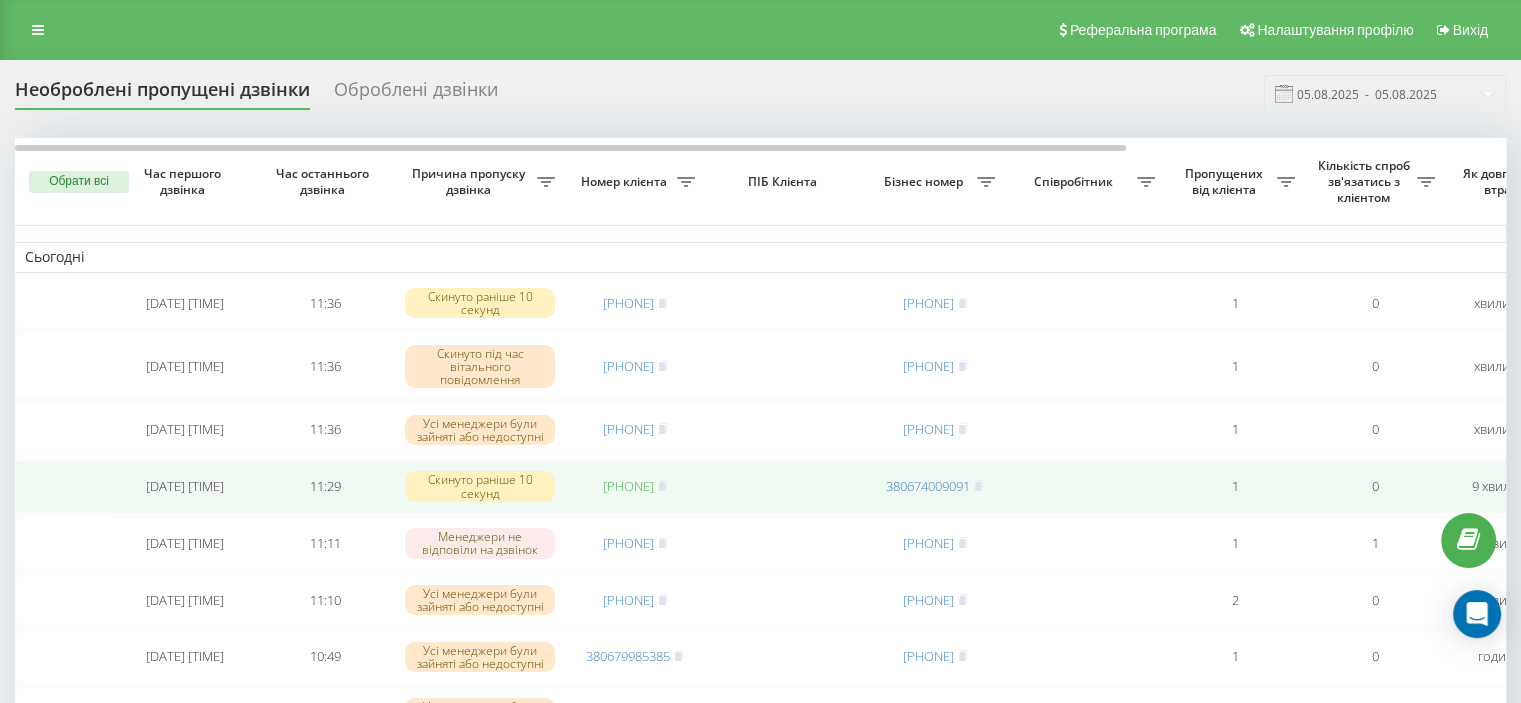 copy on "380968605364" 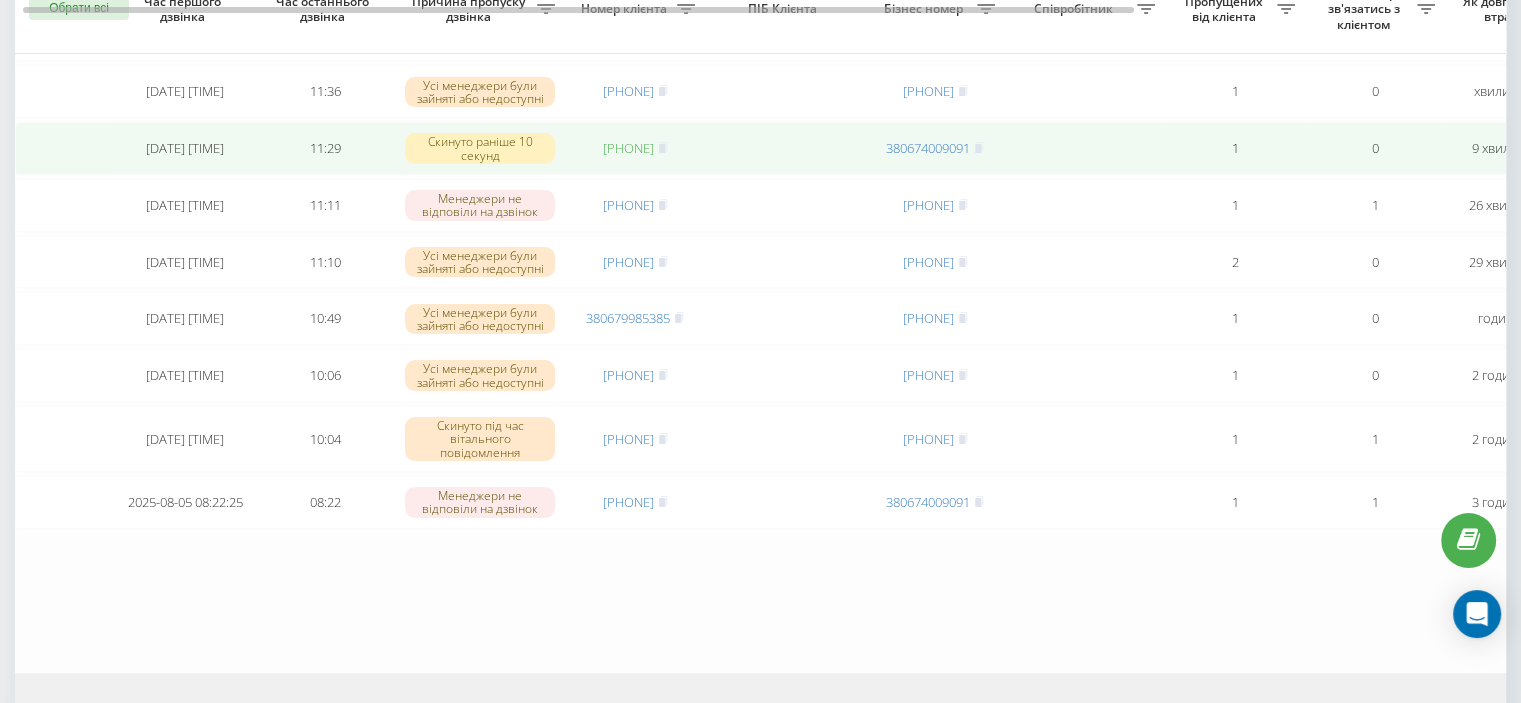 scroll, scrollTop: 300, scrollLeft: 0, axis: vertical 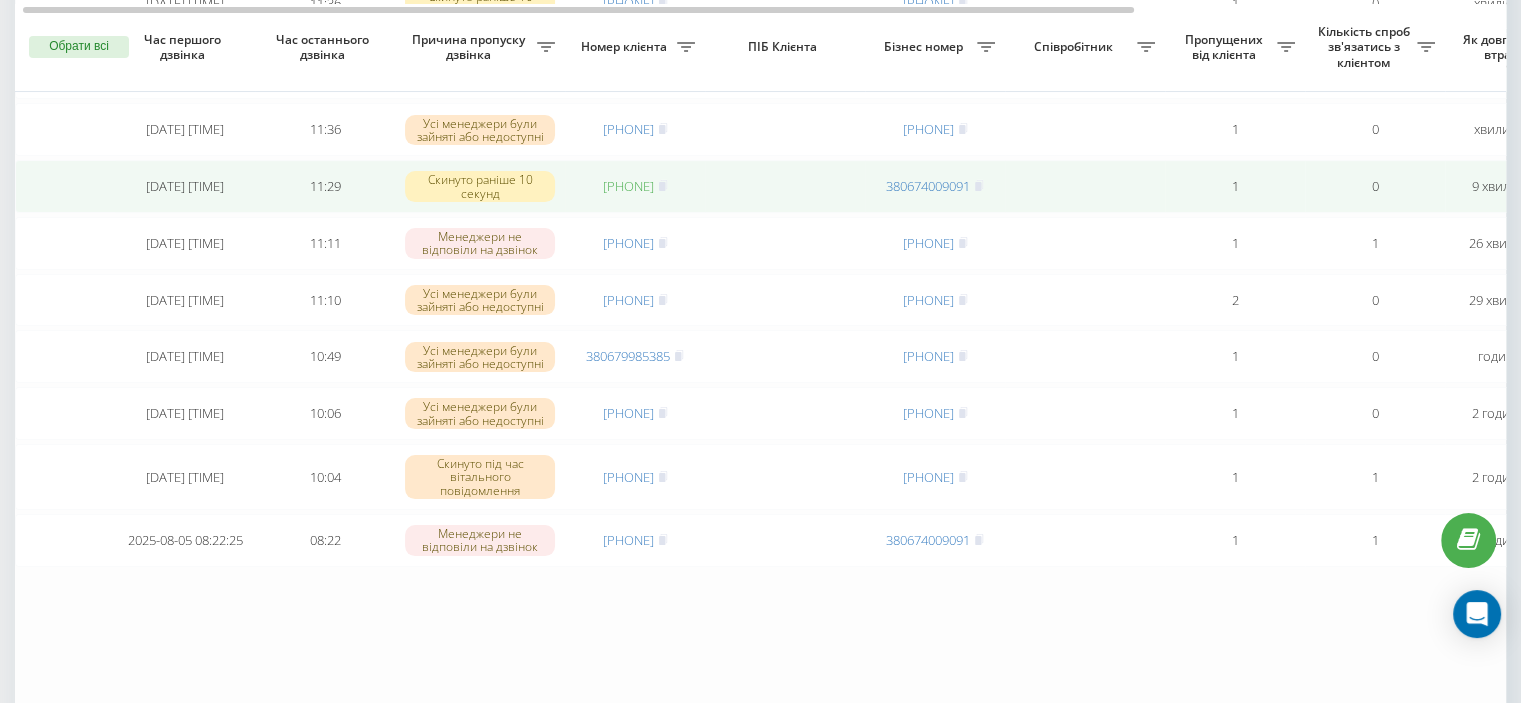copy on "380968605364" 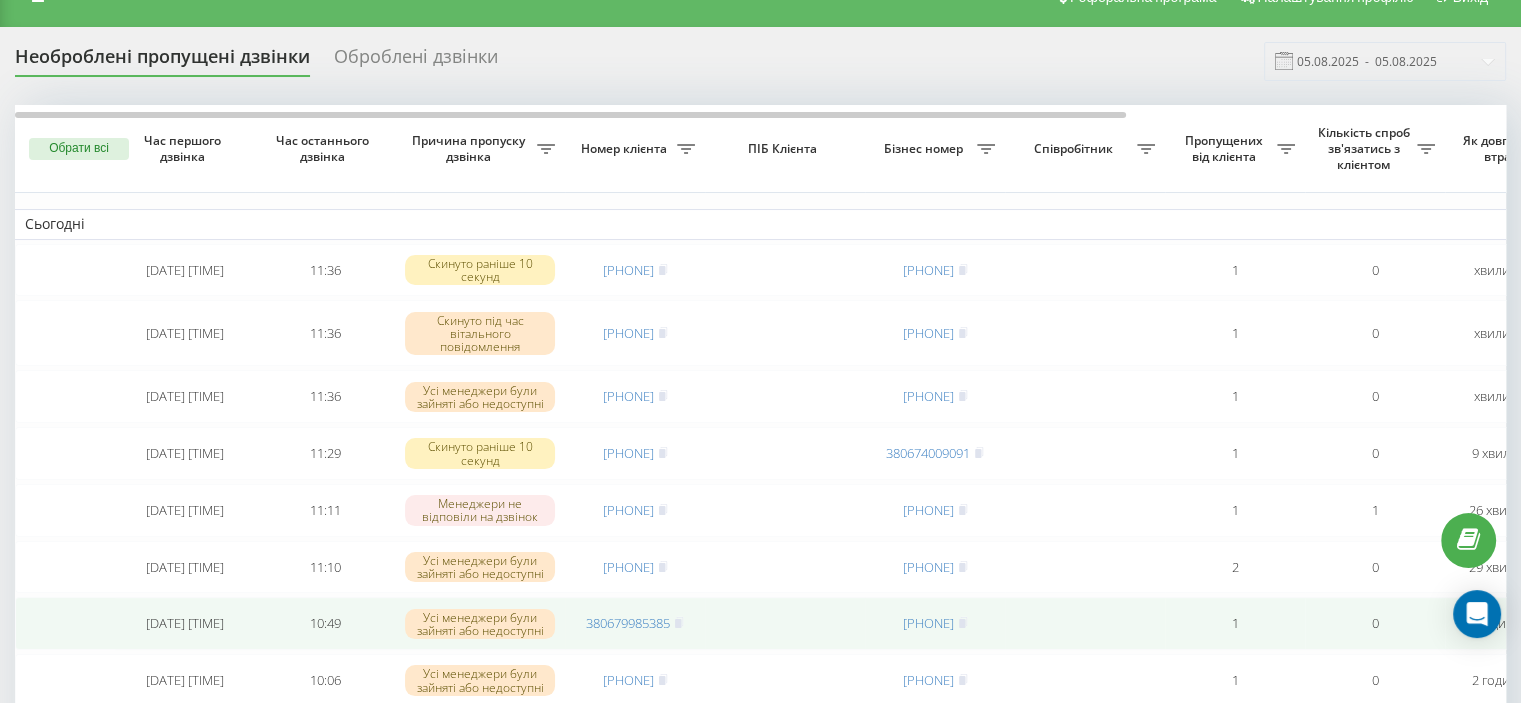 scroll, scrollTop: 0, scrollLeft: 0, axis: both 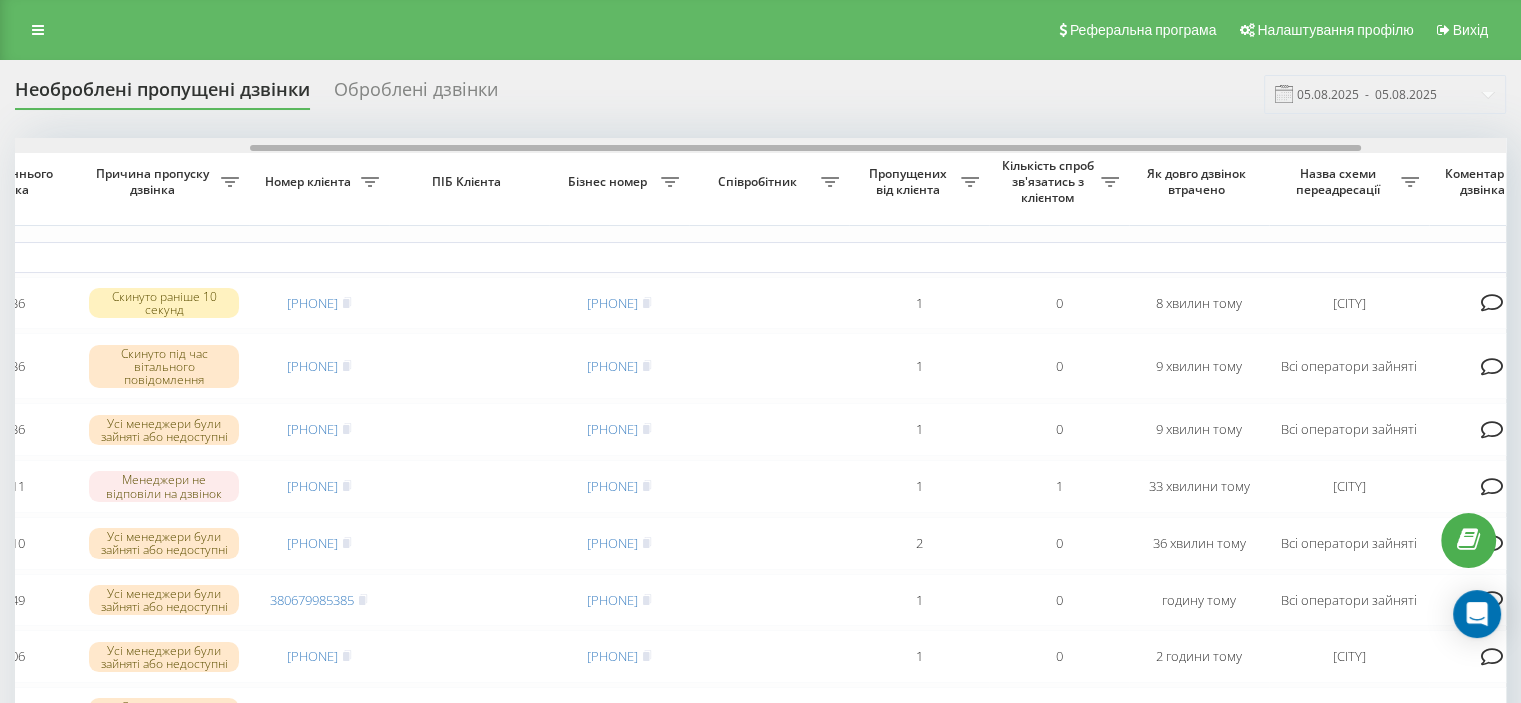 drag, startPoint x: 801, startPoint y: 144, endPoint x: 1037, endPoint y: 151, distance: 236.10379 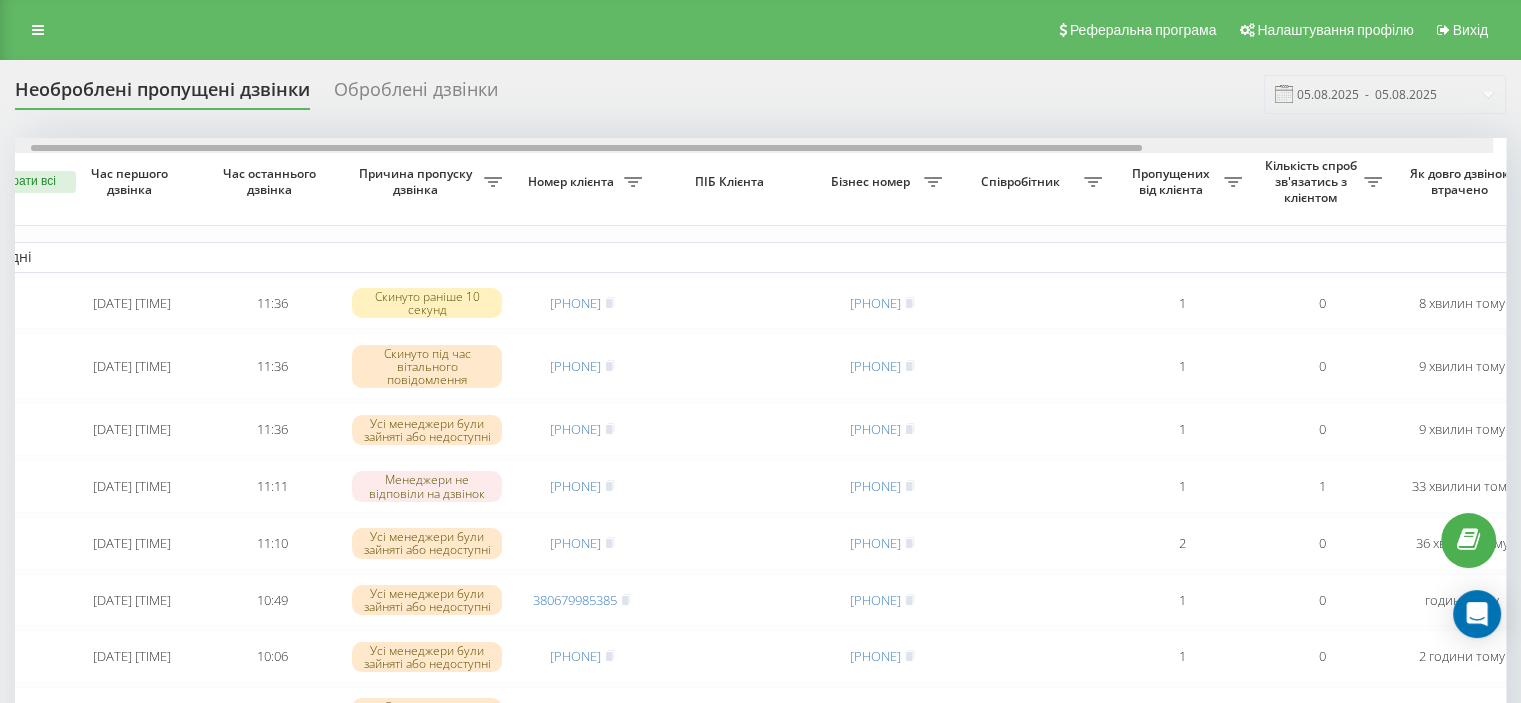 scroll, scrollTop: 0, scrollLeft: 0, axis: both 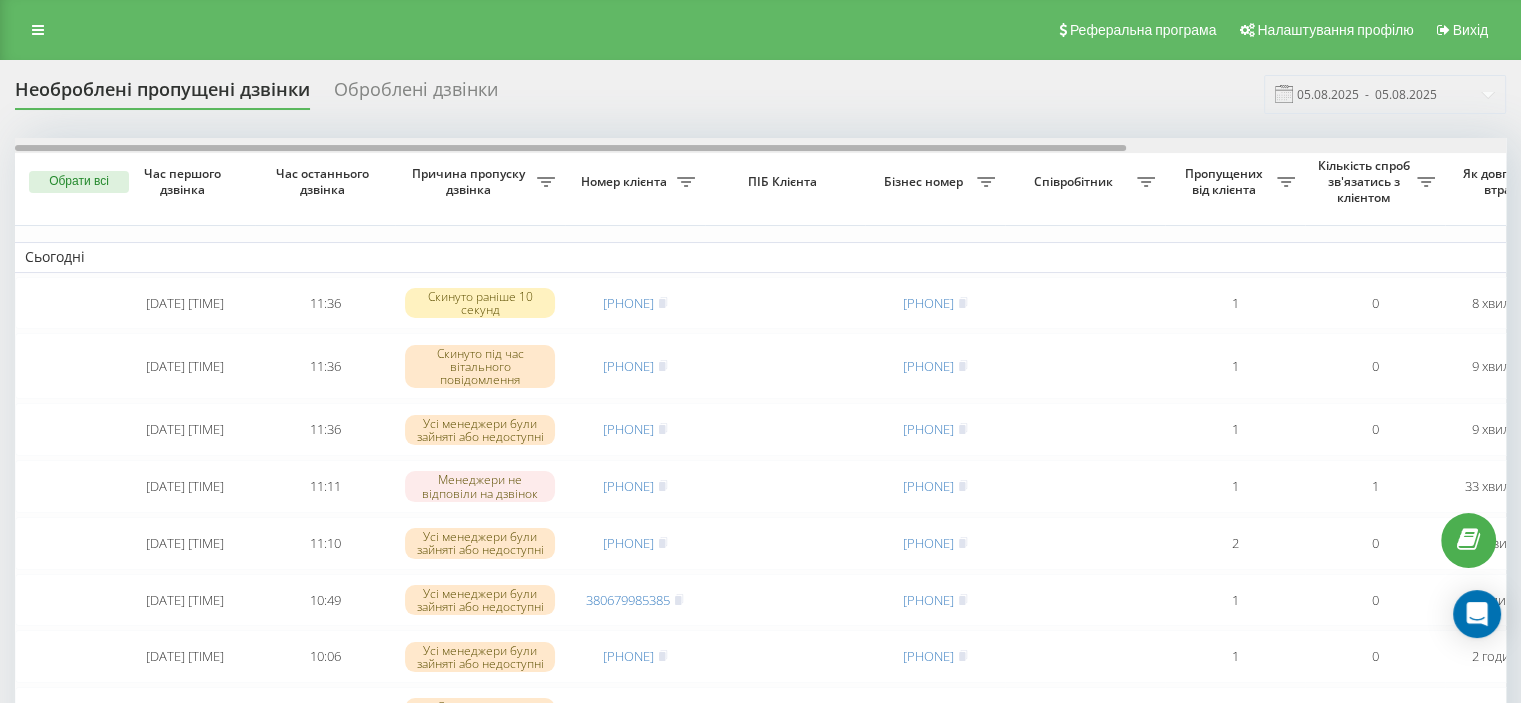 drag, startPoint x: 724, startPoint y: 147, endPoint x: 396, endPoint y: 139, distance: 328.09753 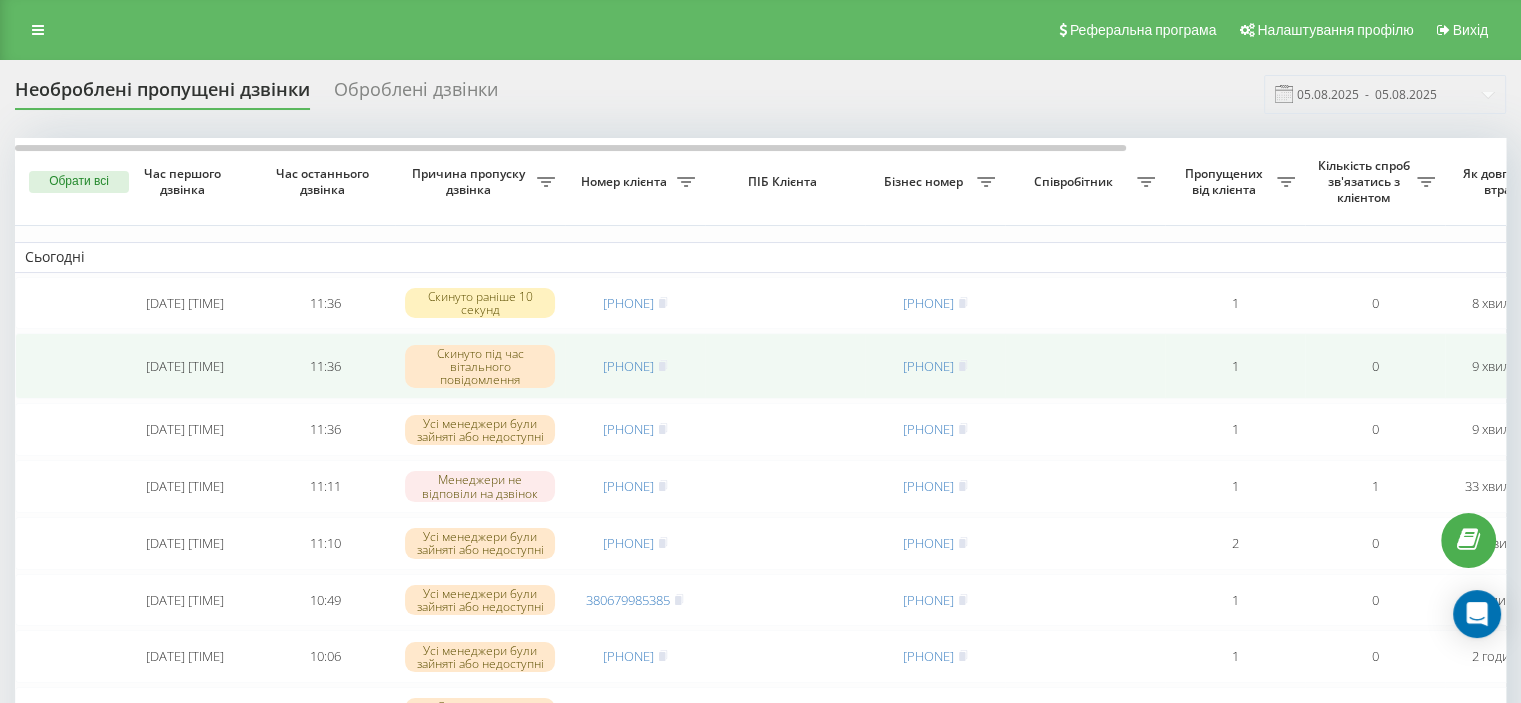 drag, startPoint x: 582, startPoint y: 363, endPoint x: 672, endPoint y: 368, distance: 90.13878 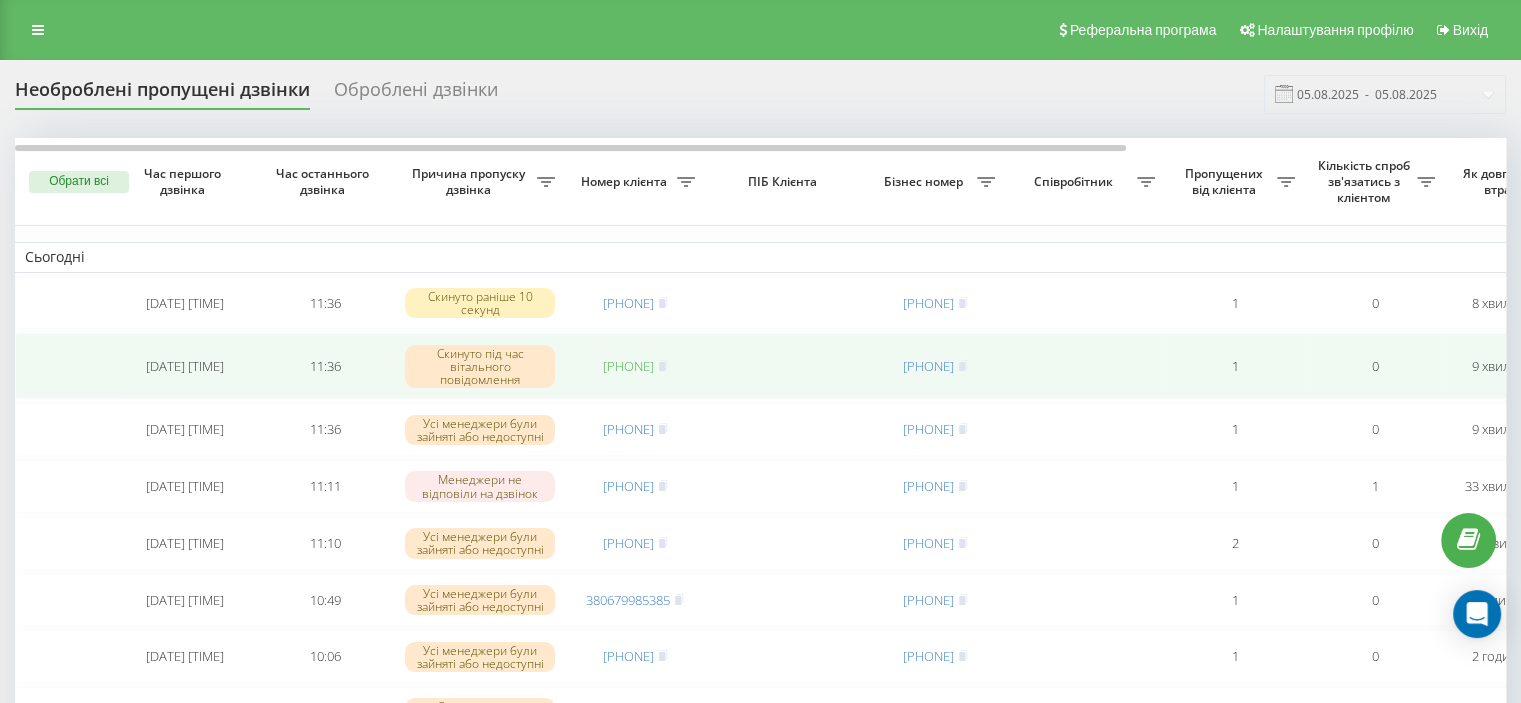 drag, startPoint x: 672, startPoint y: 368, endPoint x: 662, endPoint y: 364, distance: 10.770329 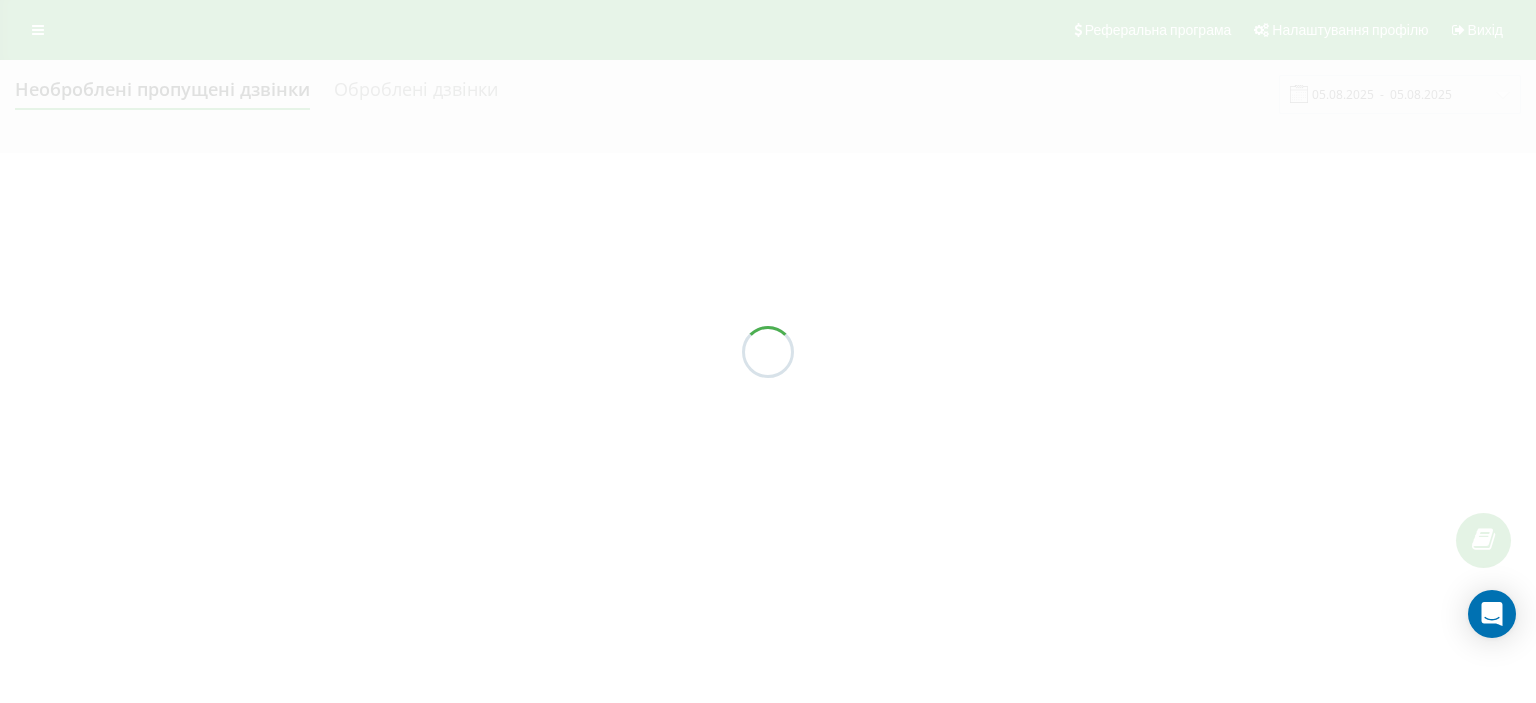 scroll, scrollTop: 0, scrollLeft: 0, axis: both 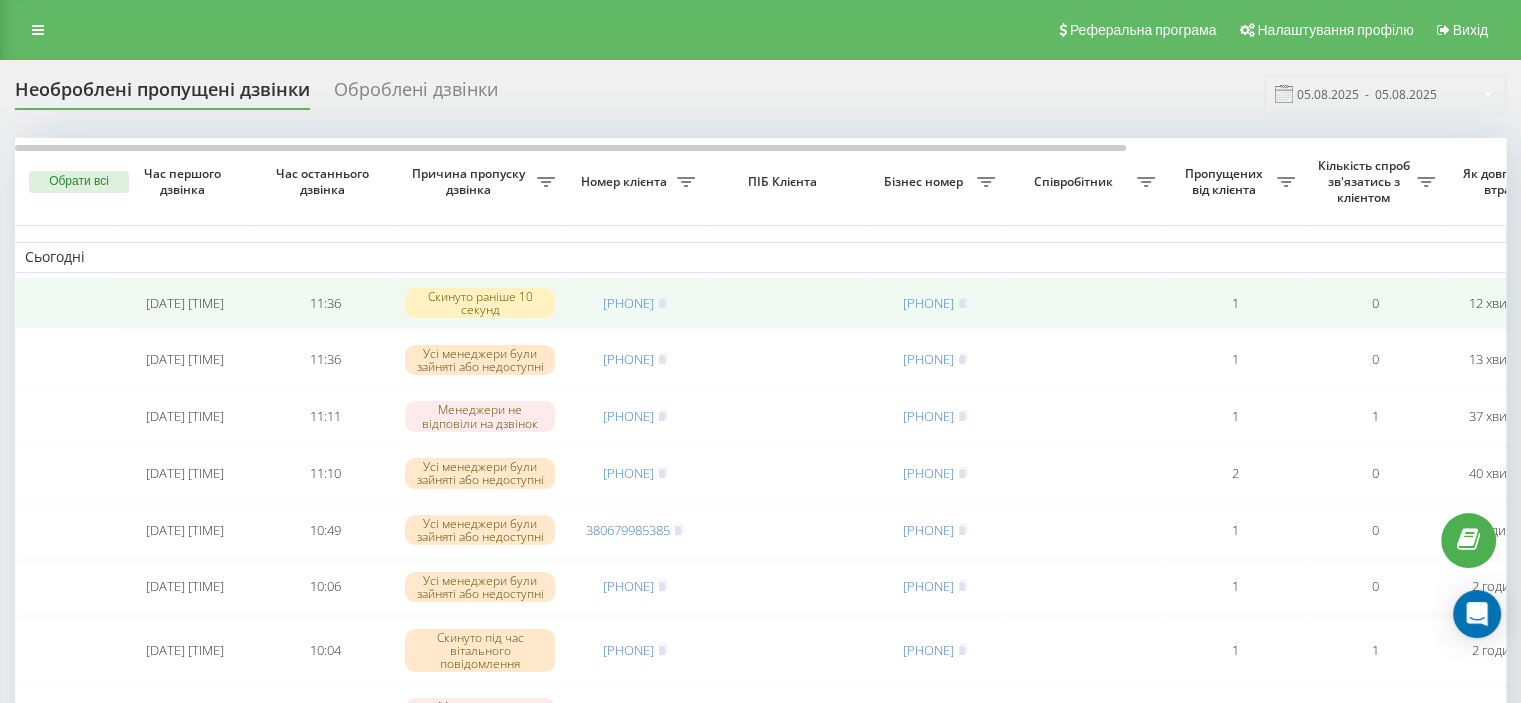 drag, startPoint x: 582, startPoint y: 303, endPoint x: 672, endPoint y: 309, distance: 90.199776 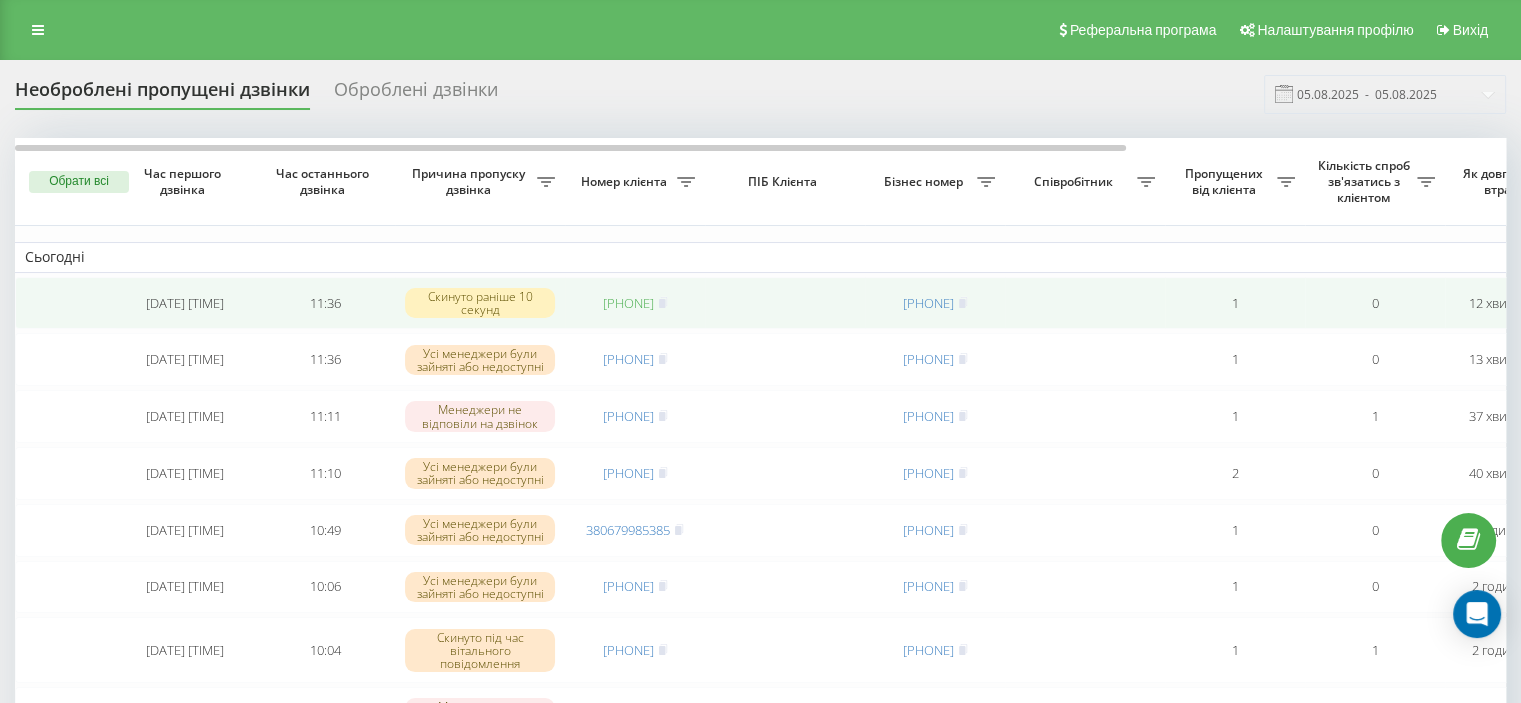 copy on "[PHONE]" 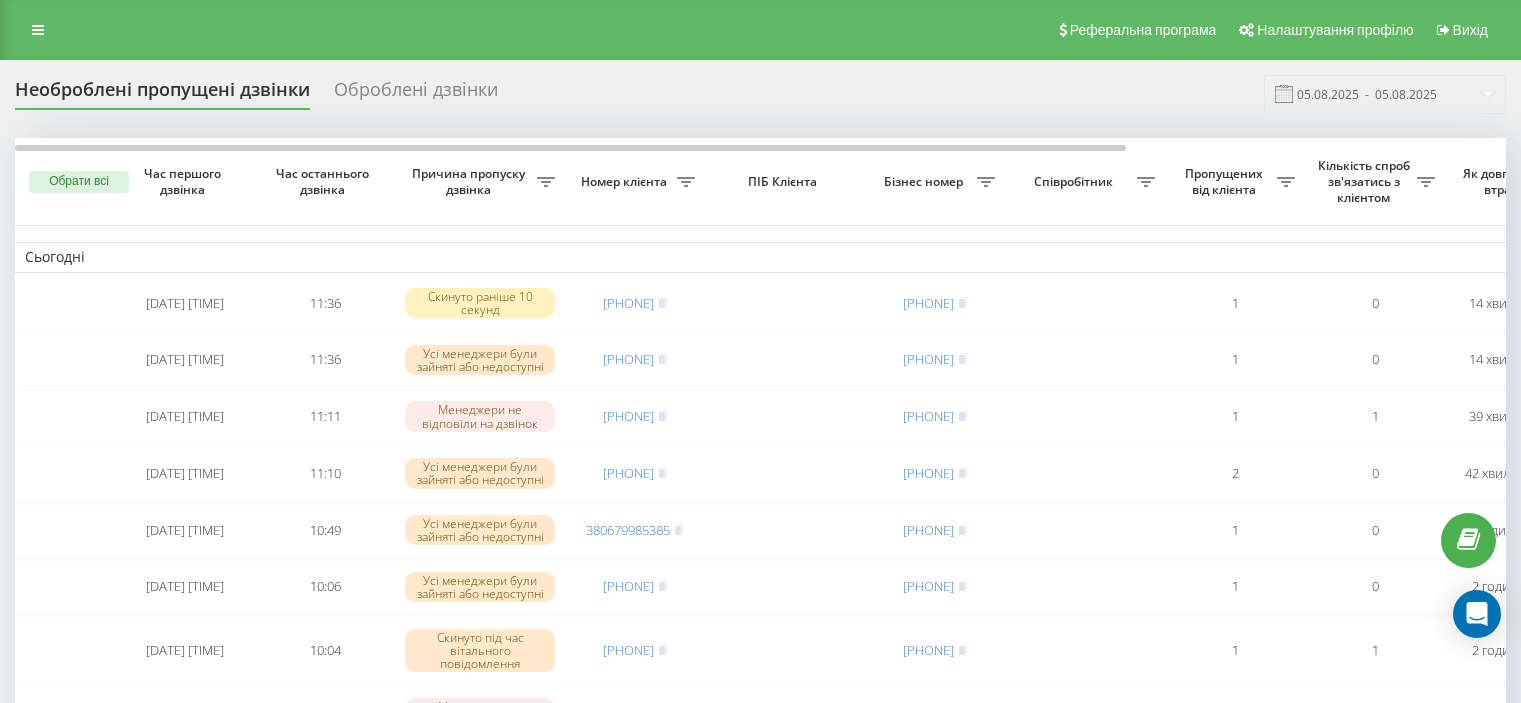 scroll, scrollTop: 0, scrollLeft: 0, axis: both 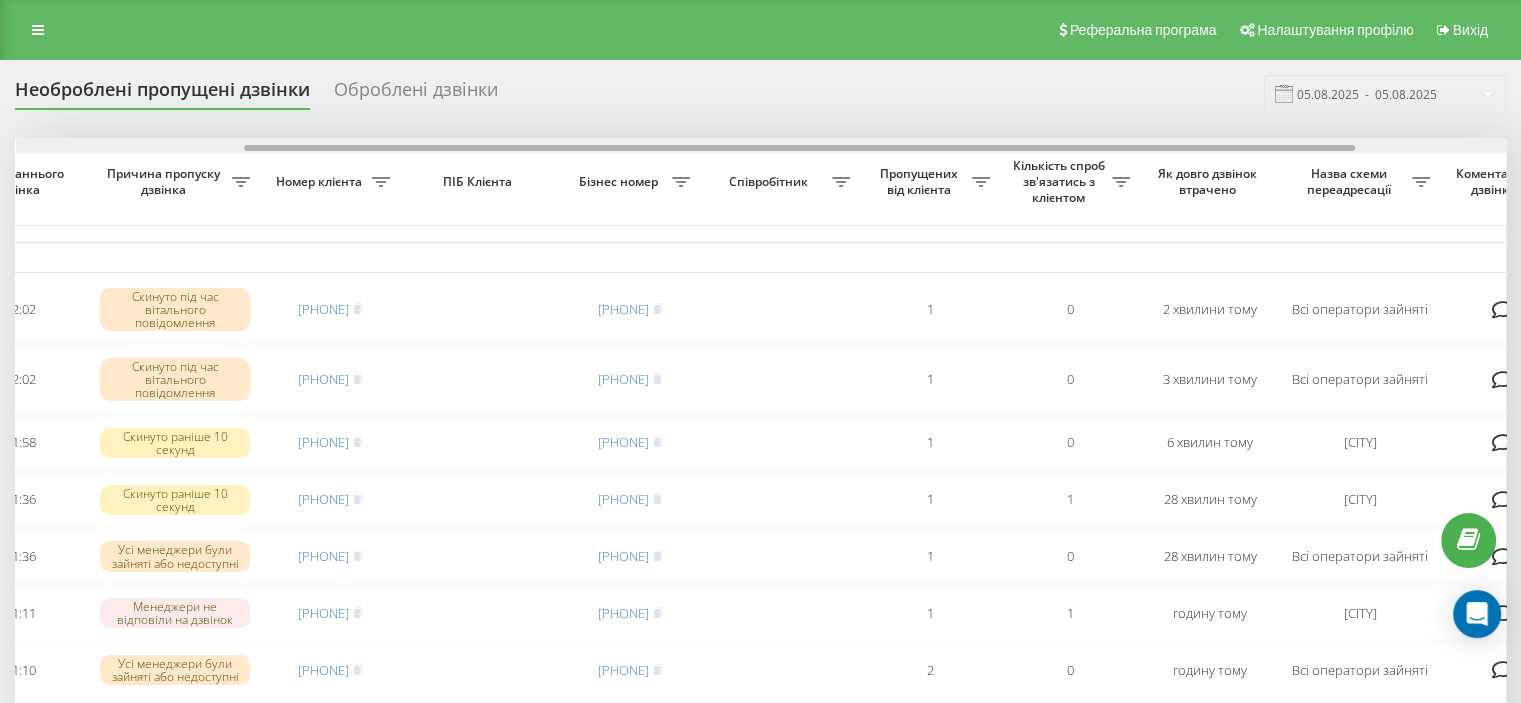 drag, startPoint x: 1036, startPoint y: 145, endPoint x: 1264, endPoint y: 186, distance: 231.65707 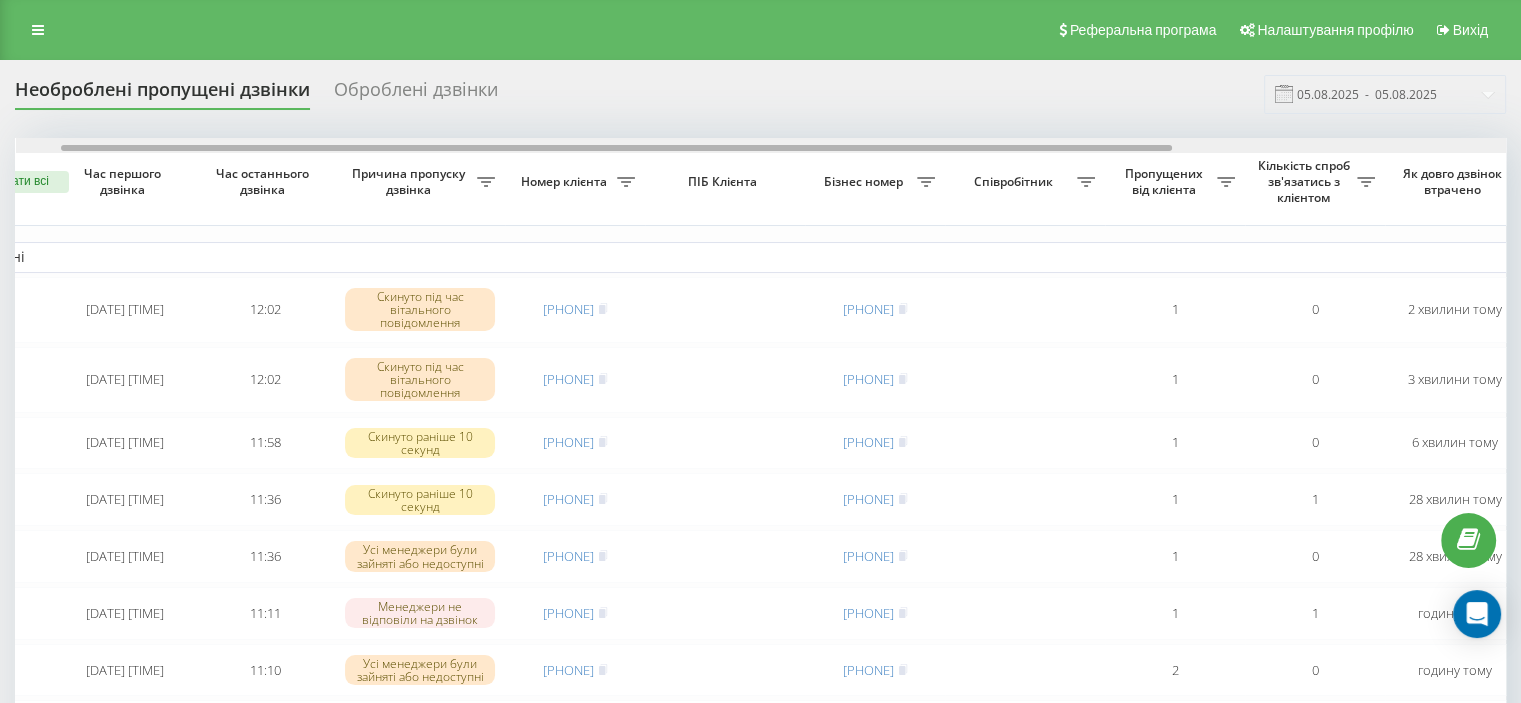 scroll, scrollTop: 0, scrollLeft: 0, axis: both 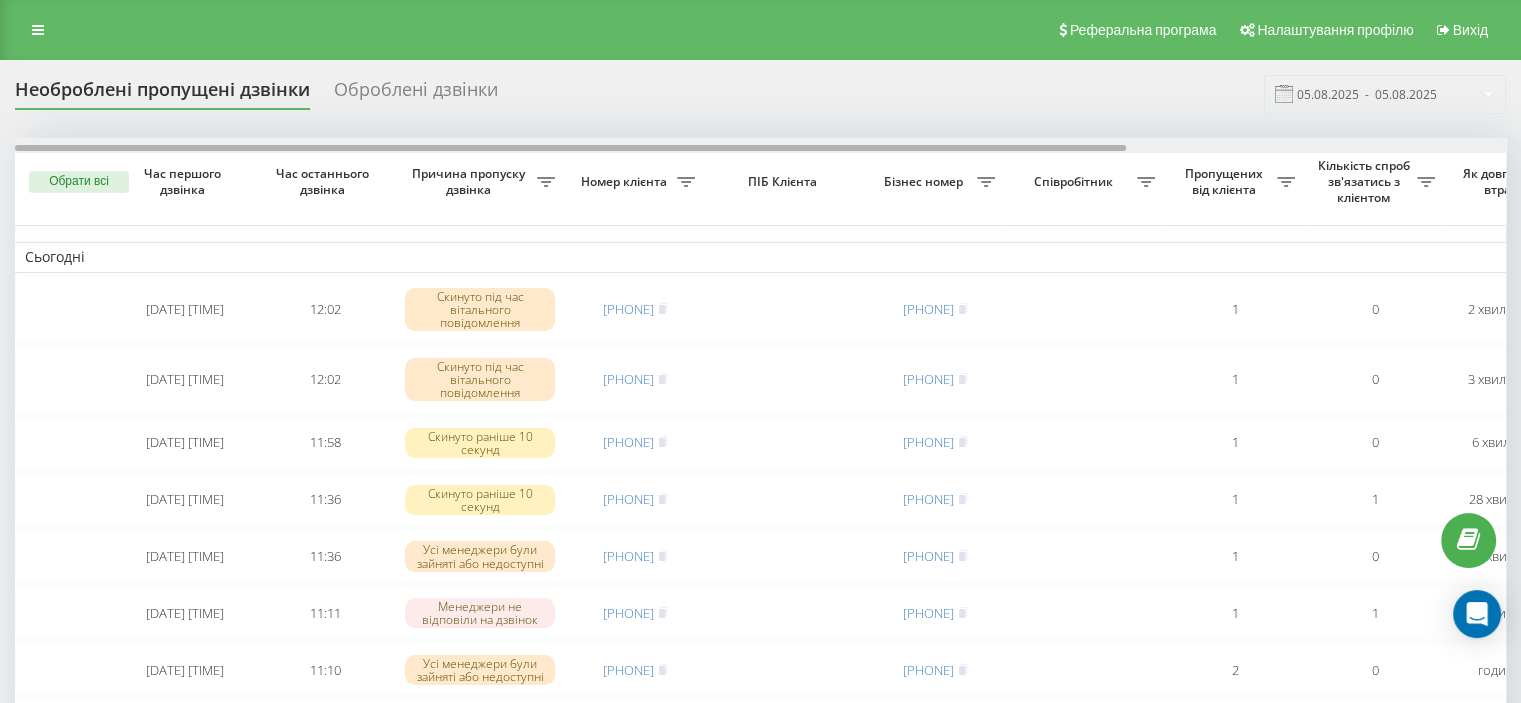 drag, startPoint x: 1278, startPoint y: 147, endPoint x: 763, endPoint y: 147, distance: 515 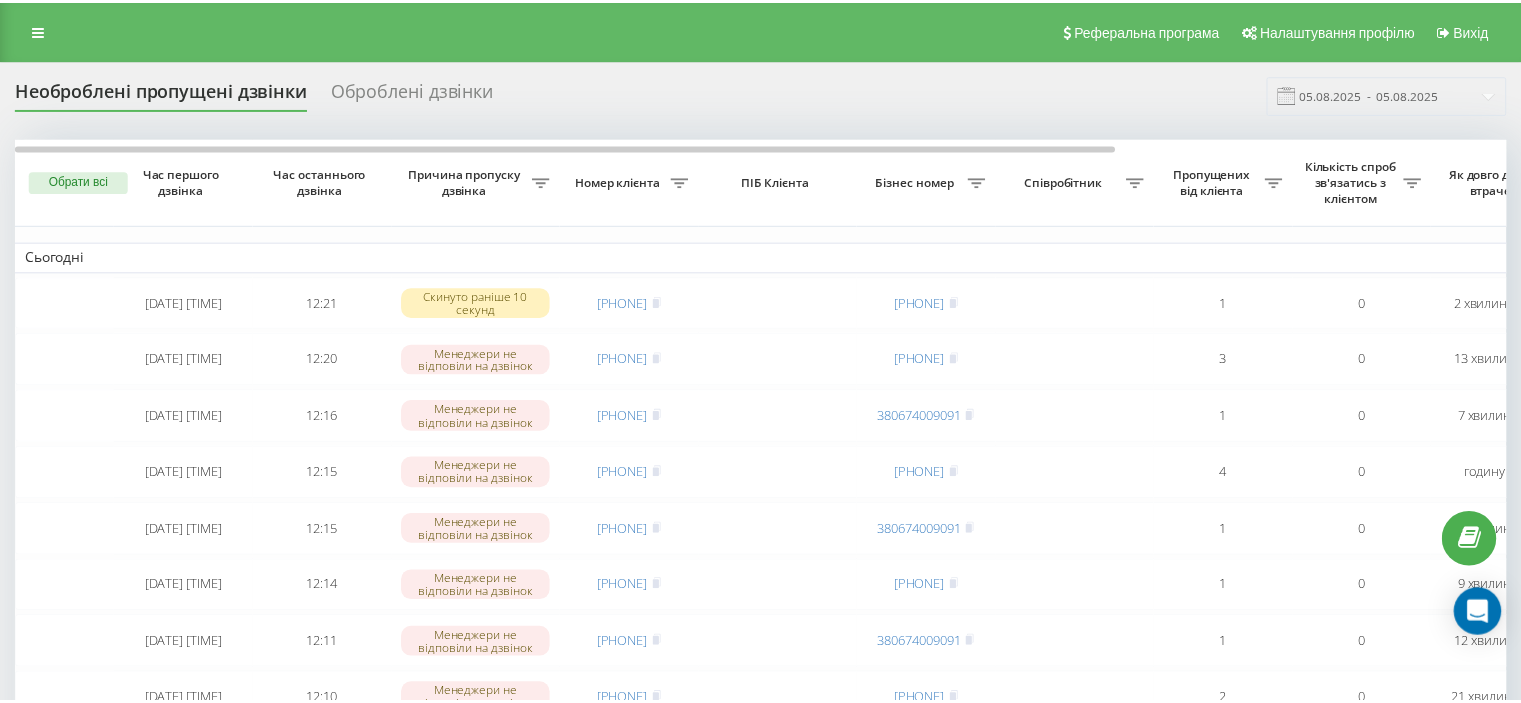 scroll, scrollTop: 0, scrollLeft: 0, axis: both 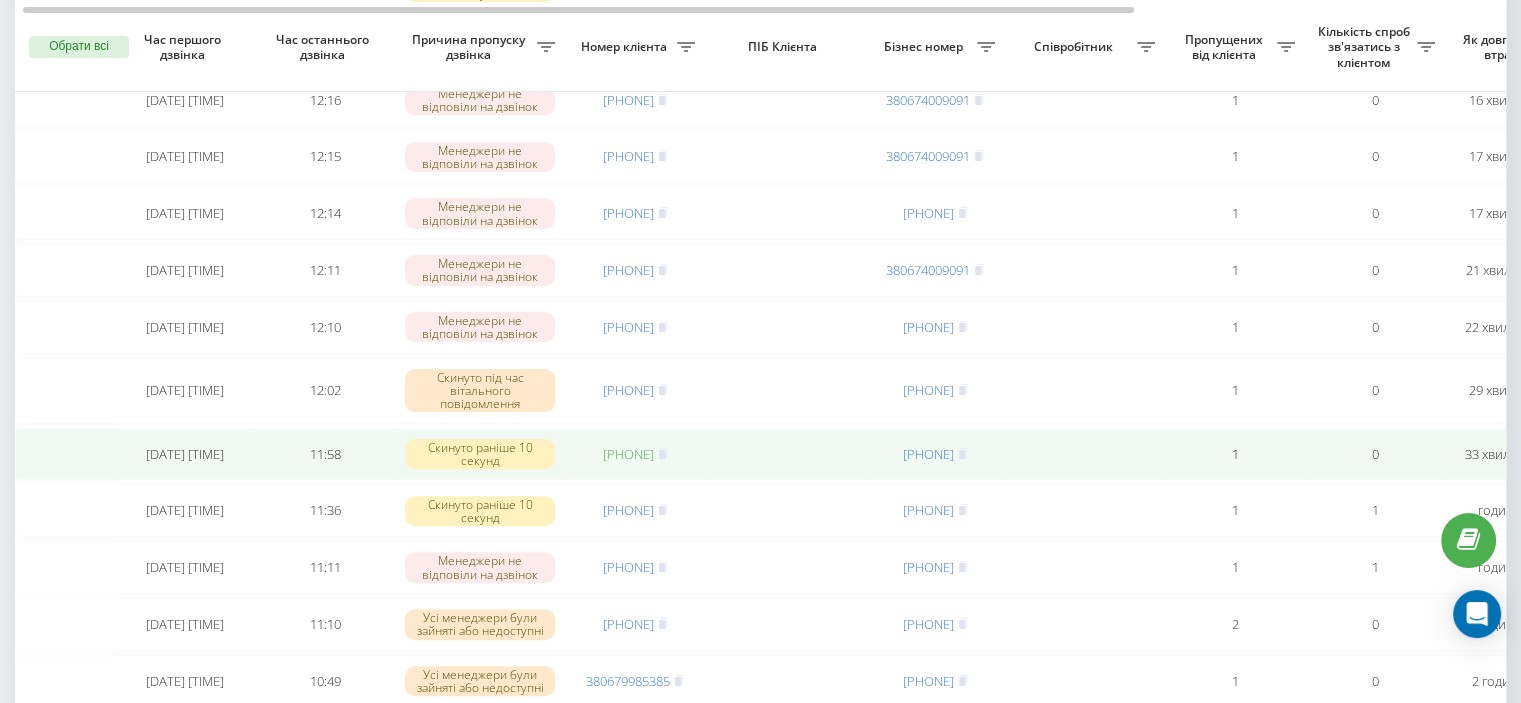 drag, startPoint x: 582, startPoint y: 481, endPoint x: 664, endPoint y: 483, distance: 82.02438 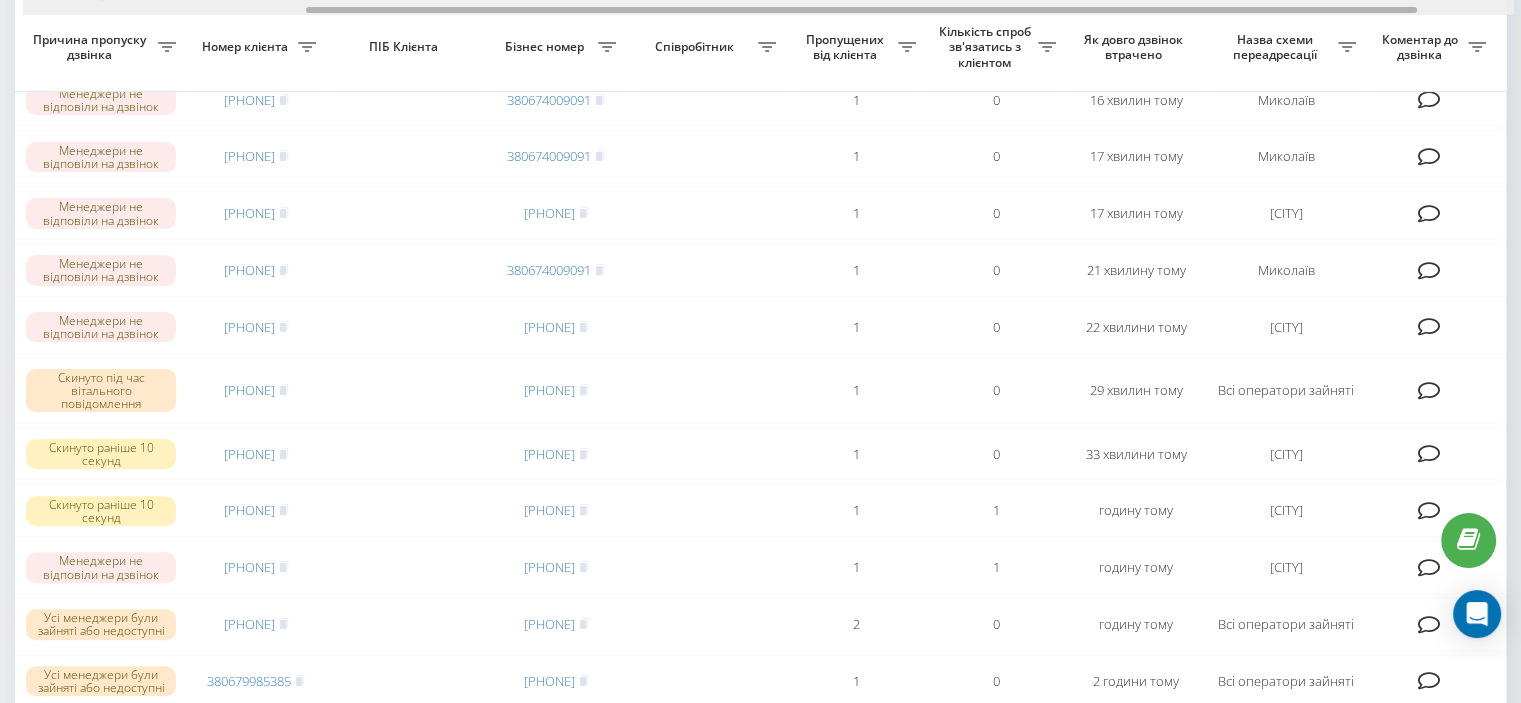 scroll, scrollTop: 0, scrollLeft: 391, axis: horizontal 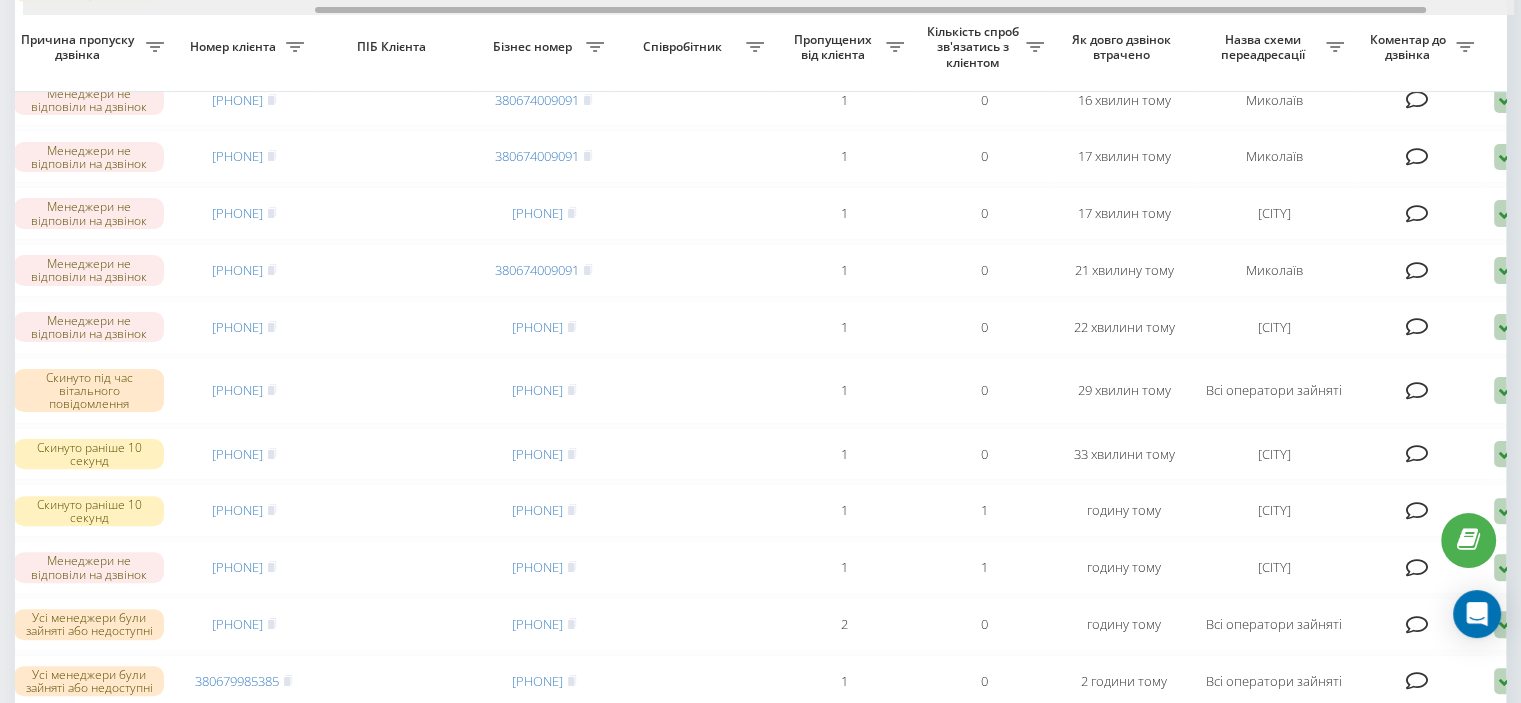 drag, startPoint x: 1117, startPoint y: 10, endPoint x: 1409, endPoint y: 53, distance: 295.1491 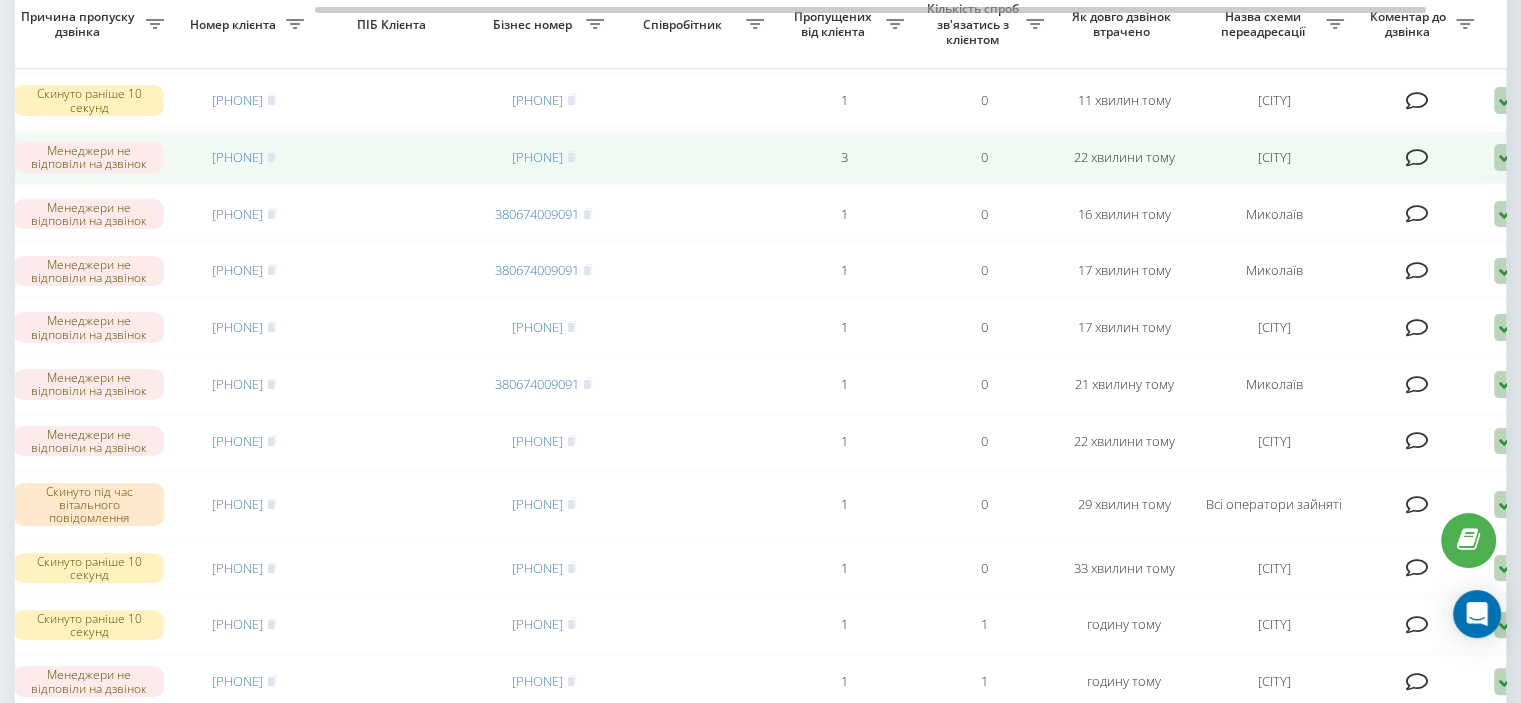 scroll, scrollTop: 400, scrollLeft: 0, axis: vertical 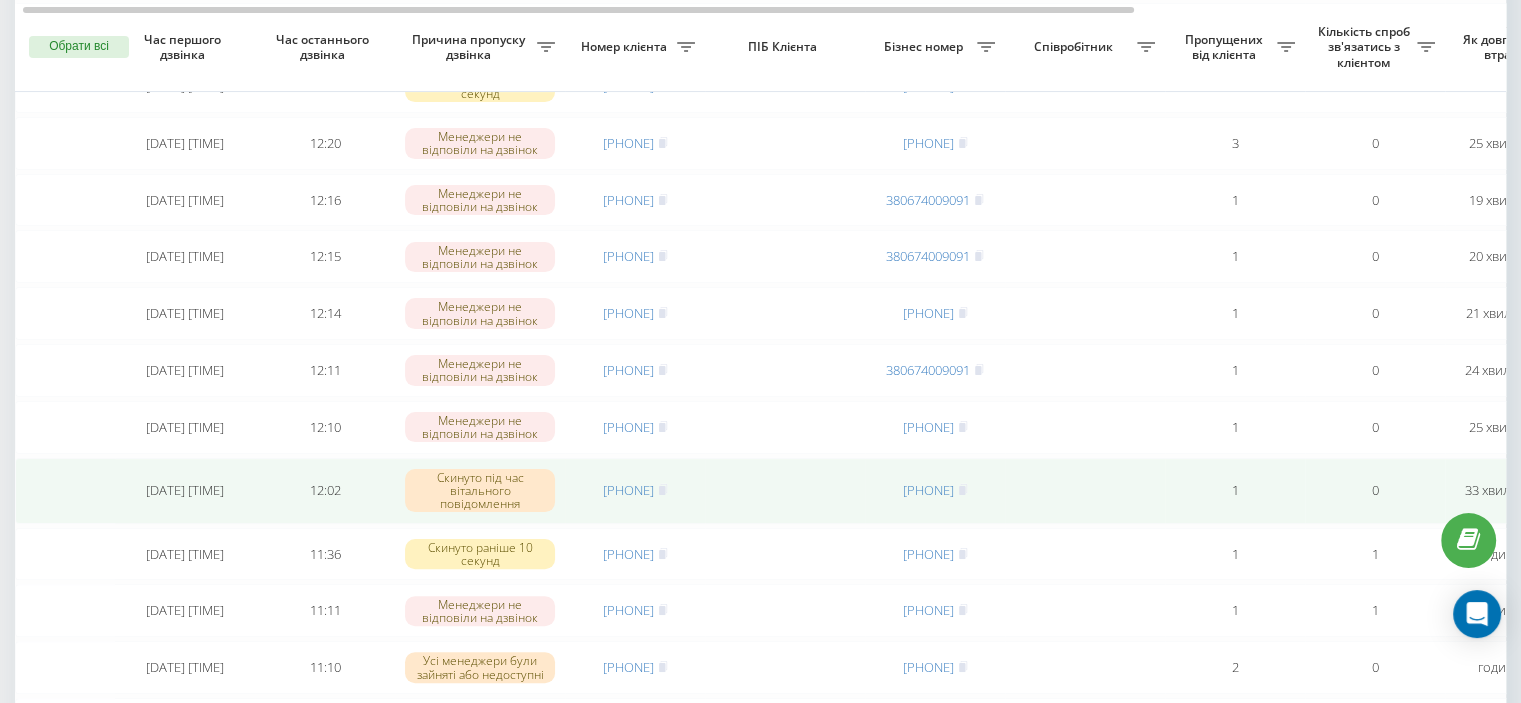 drag, startPoint x: 582, startPoint y: 515, endPoint x: 674, endPoint y: 523, distance: 92.34717 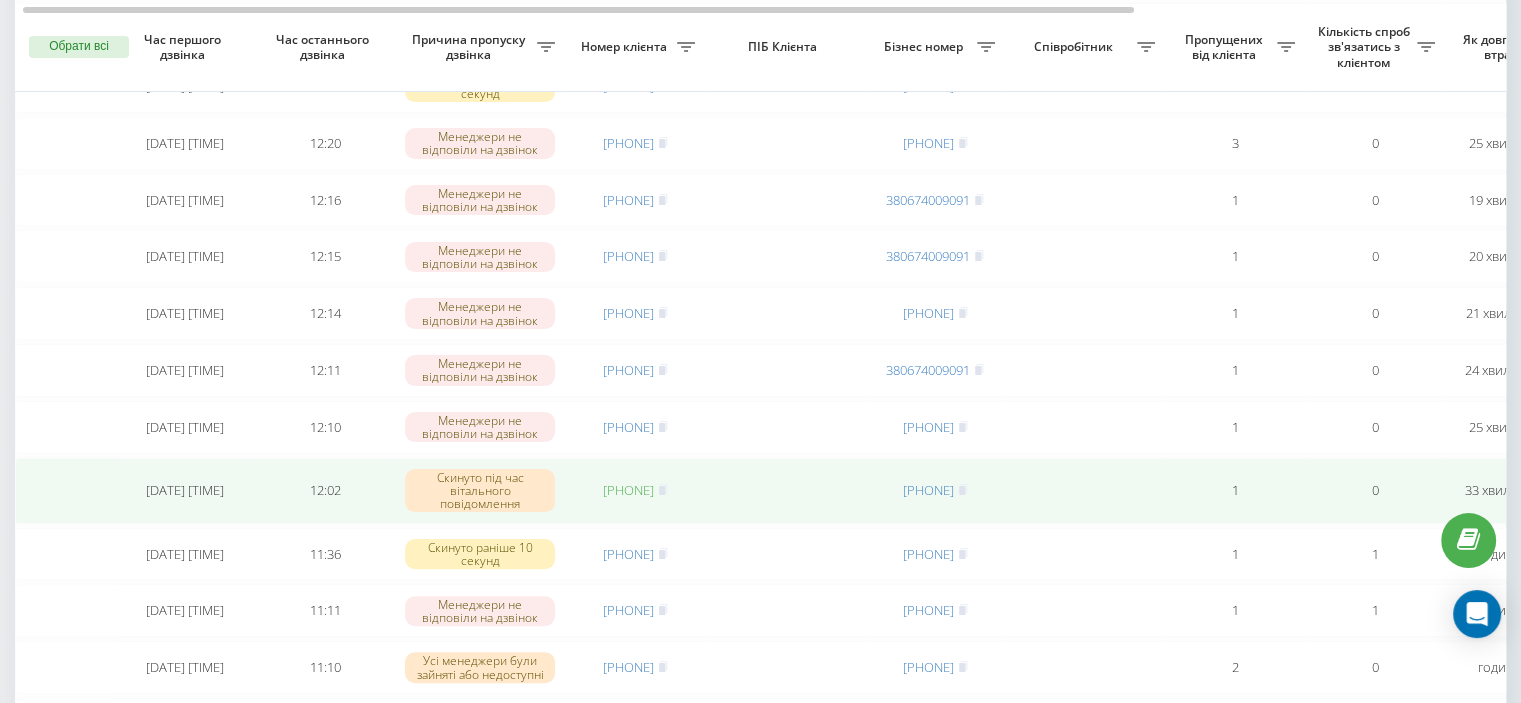 copy on "380978900414" 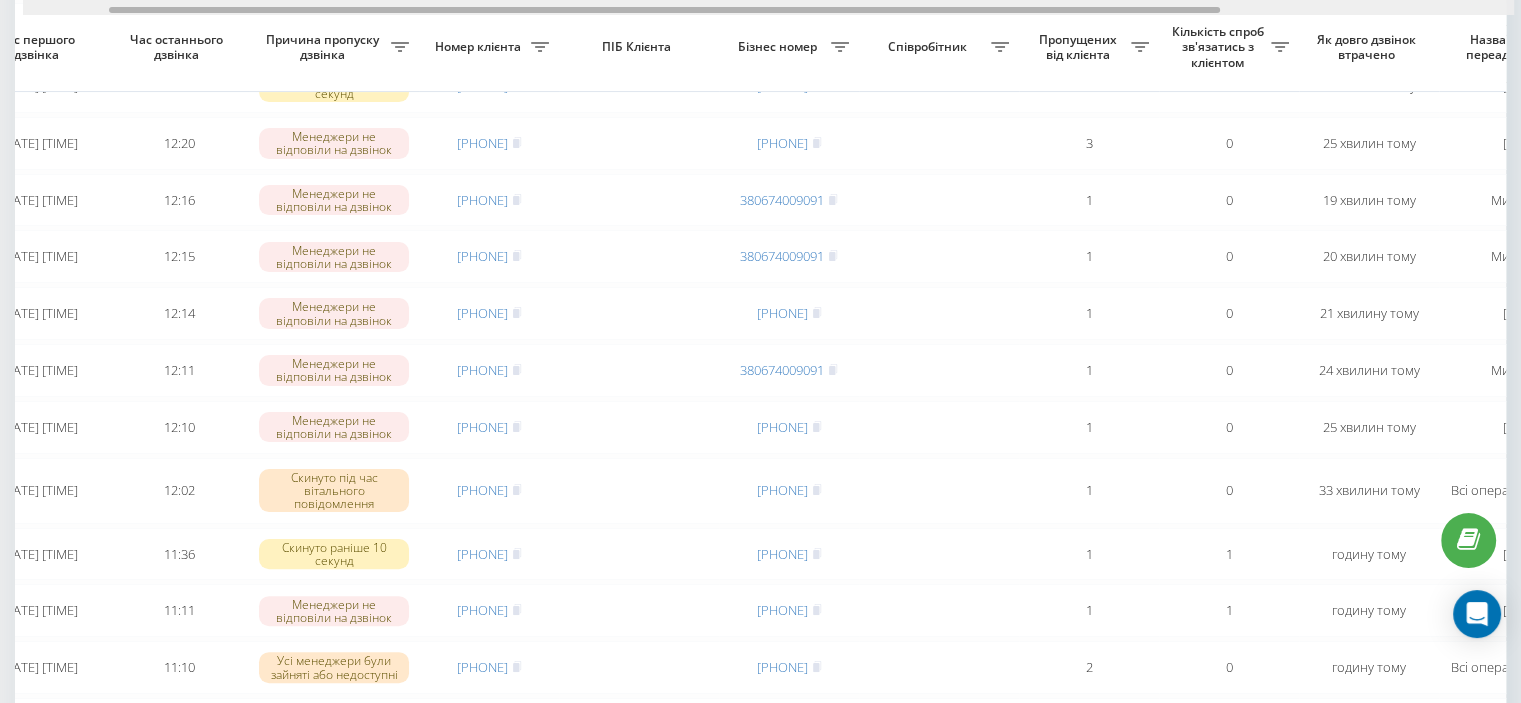 scroll, scrollTop: 0, scrollLeft: 109, axis: horizontal 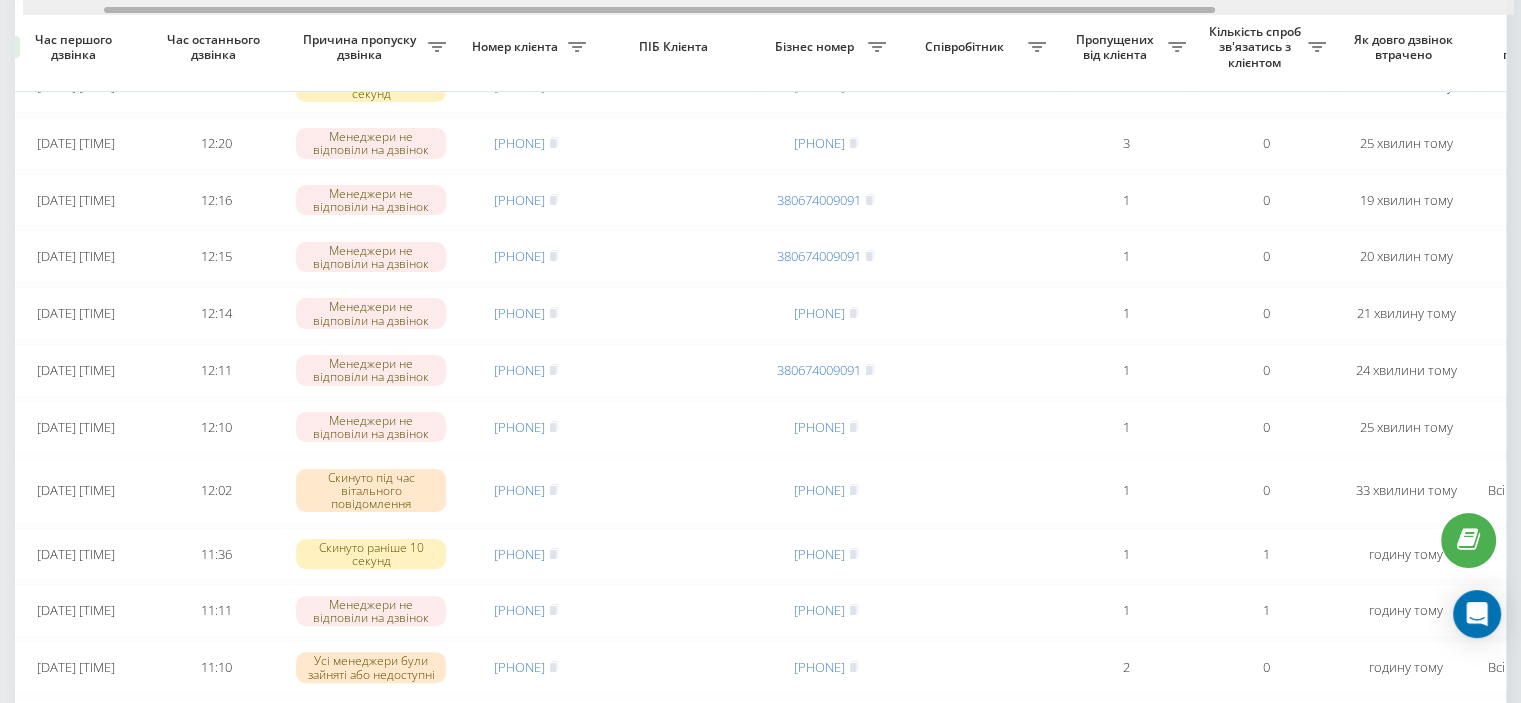 drag, startPoint x: 1034, startPoint y: 7, endPoint x: 1116, endPoint y: 25, distance: 83.95237 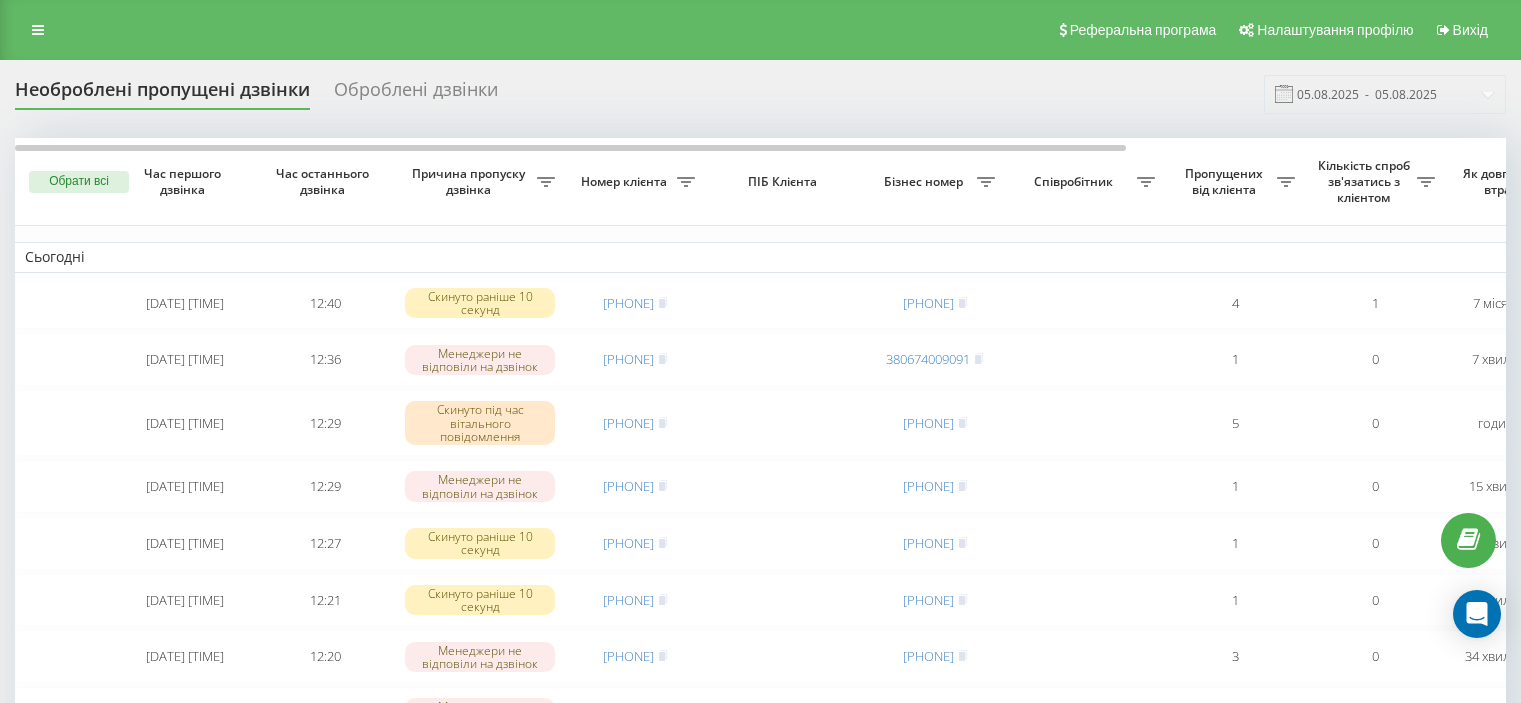 scroll, scrollTop: 0, scrollLeft: 0, axis: both 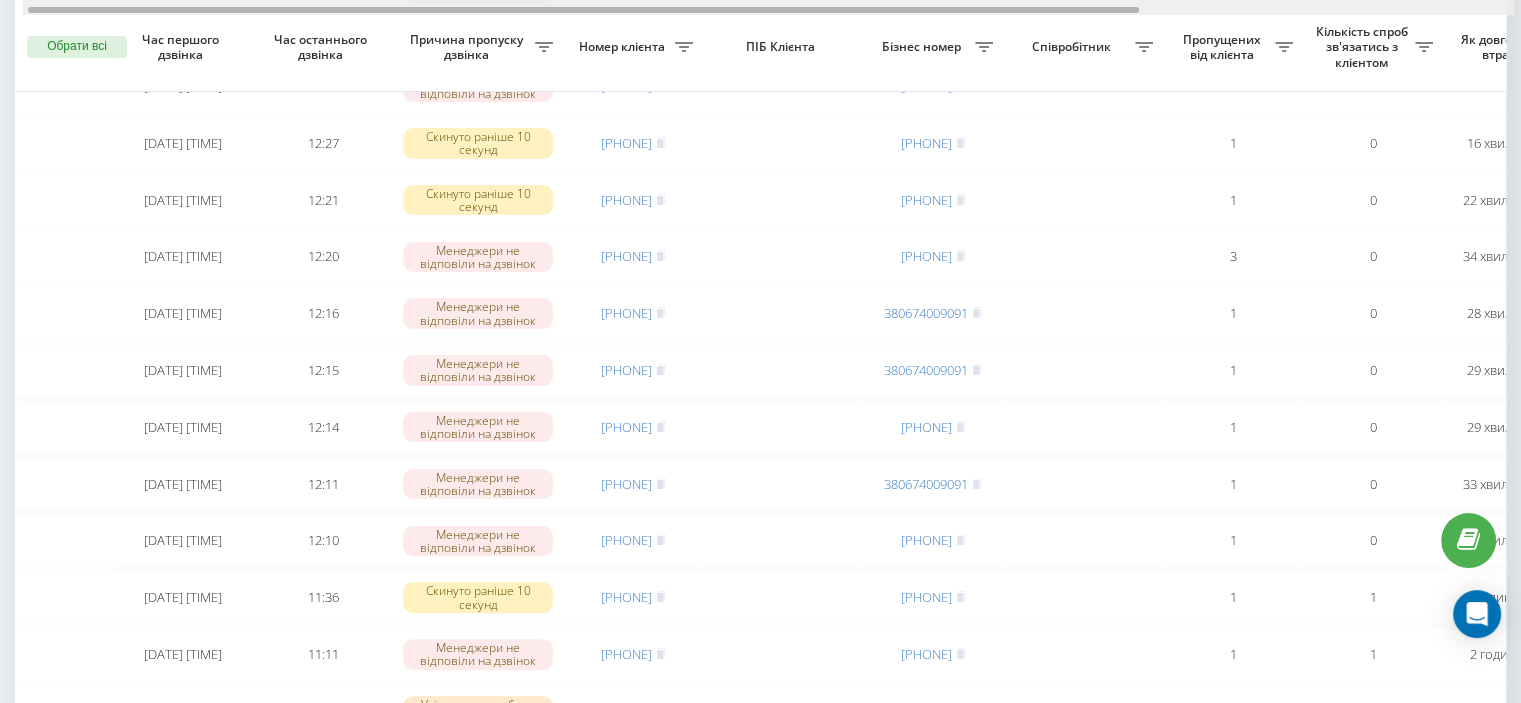 drag, startPoint x: 786, startPoint y: 11, endPoint x: 777, endPoint y: 42, distance: 32.280025 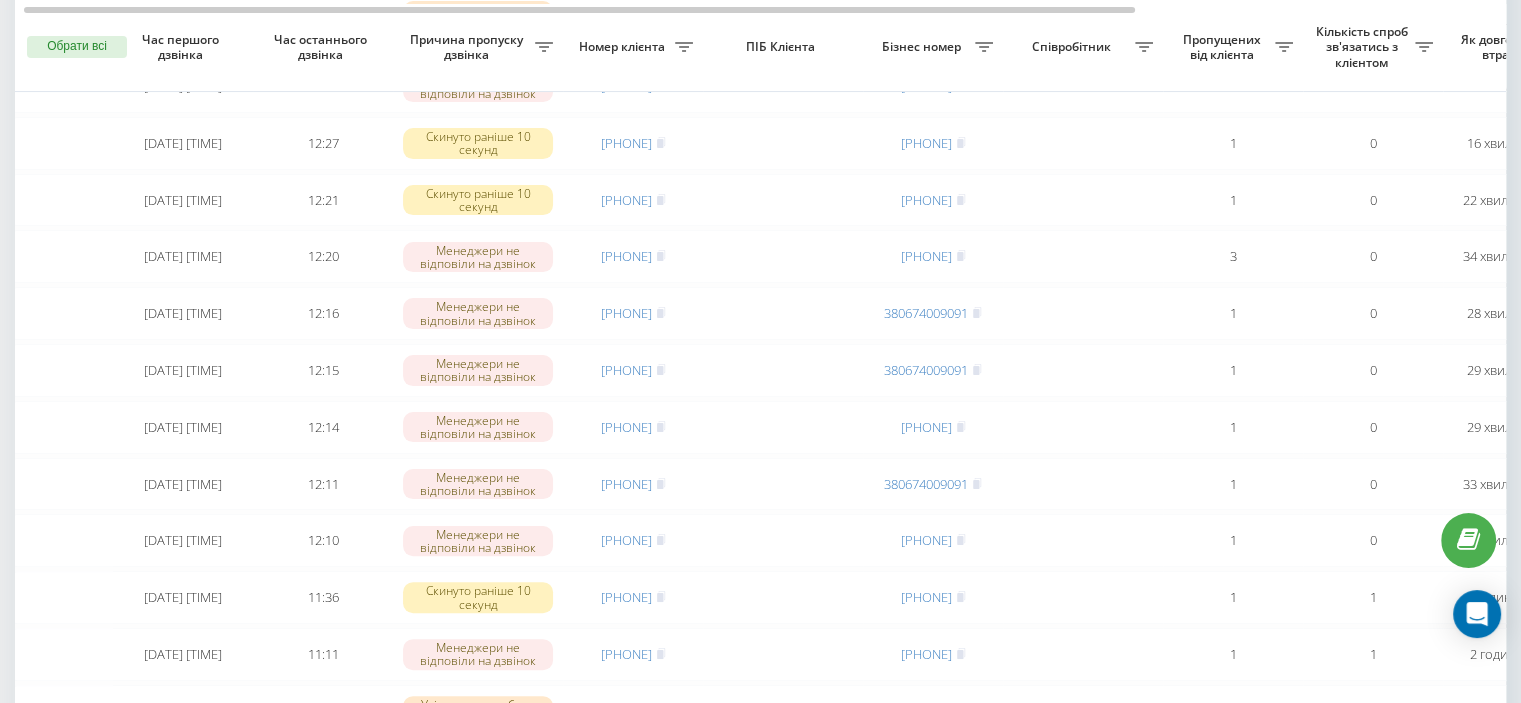 scroll, scrollTop: 0, scrollLeft: 1, axis: horizontal 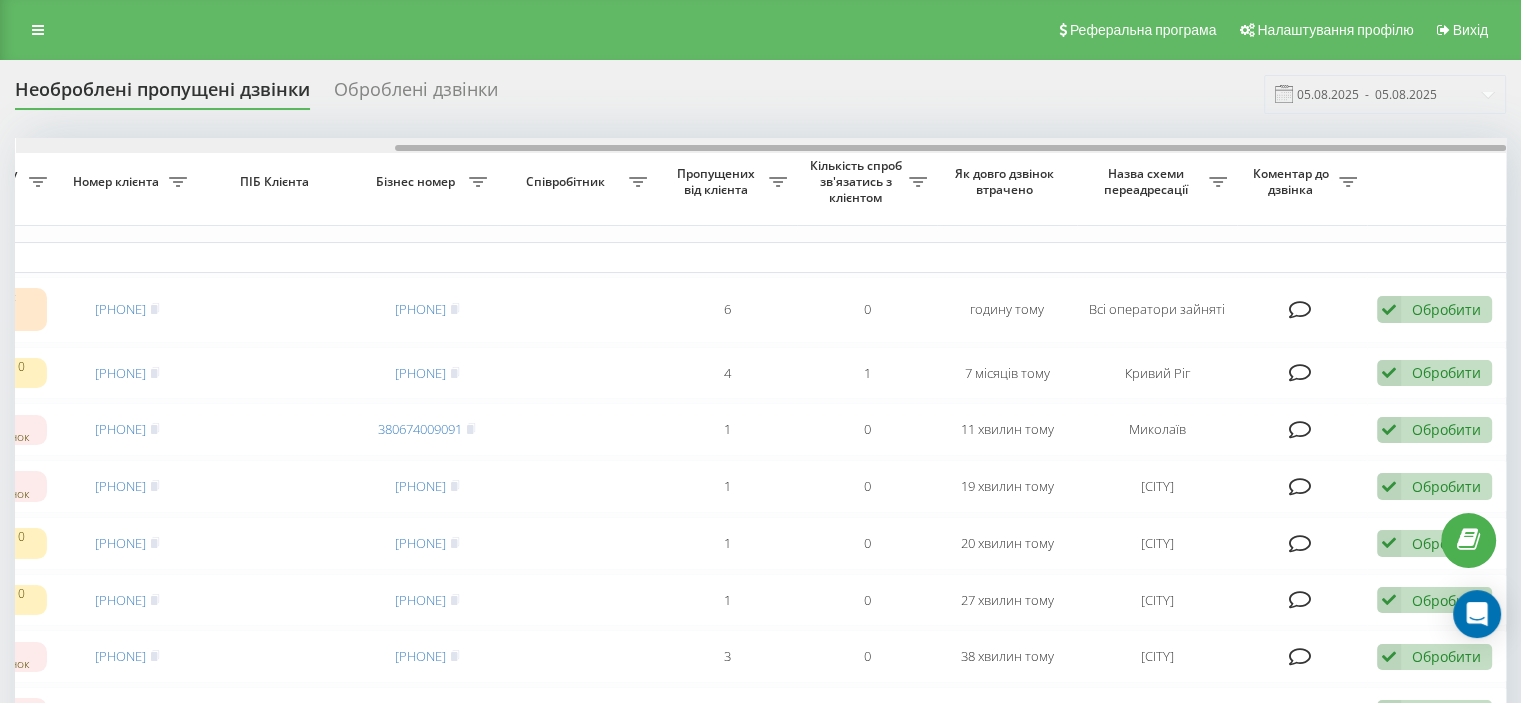 drag, startPoint x: 1119, startPoint y: 148, endPoint x: 1520, endPoint y: 199, distance: 404.23013 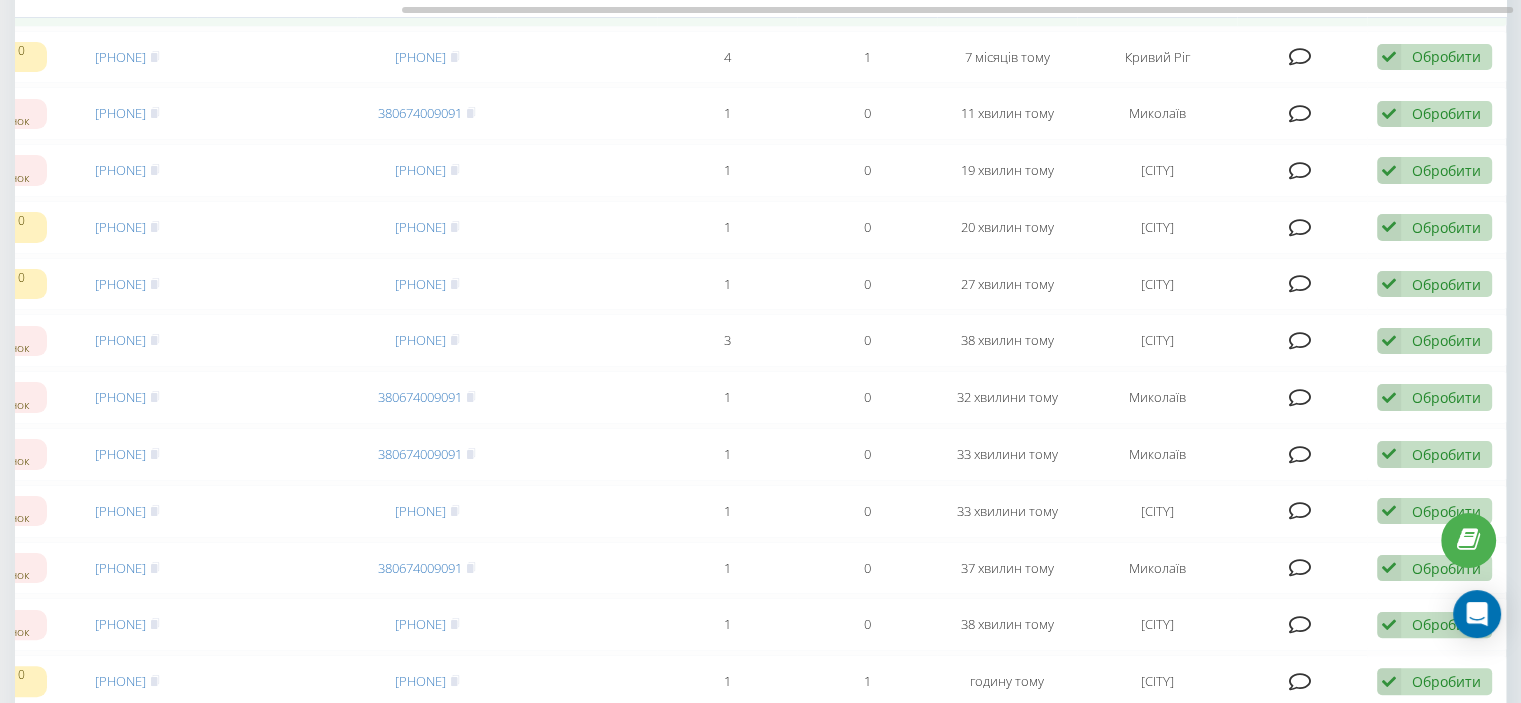 scroll, scrollTop: 0, scrollLeft: 0, axis: both 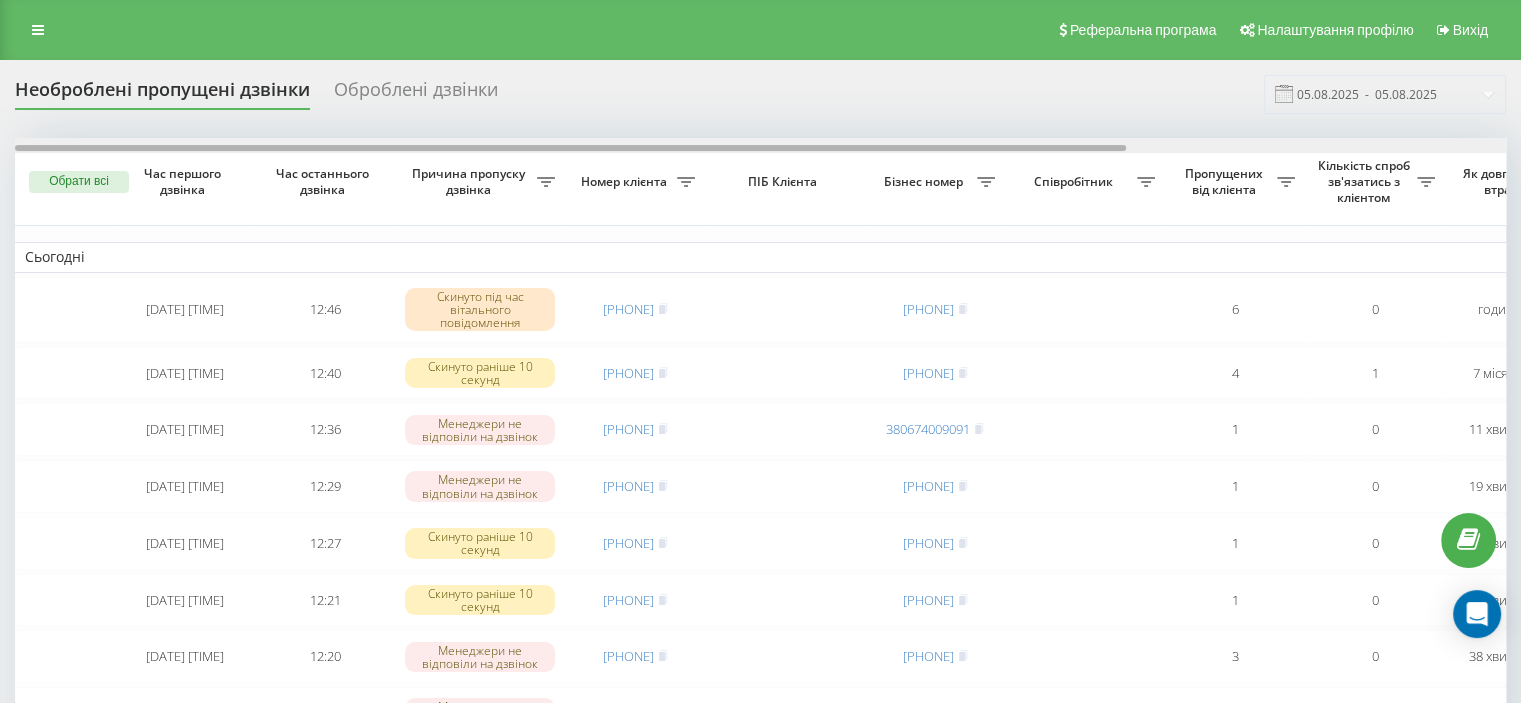 drag, startPoint x: 1147, startPoint y: 146, endPoint x: 542, endPoint y: 154, distance: 605.0529 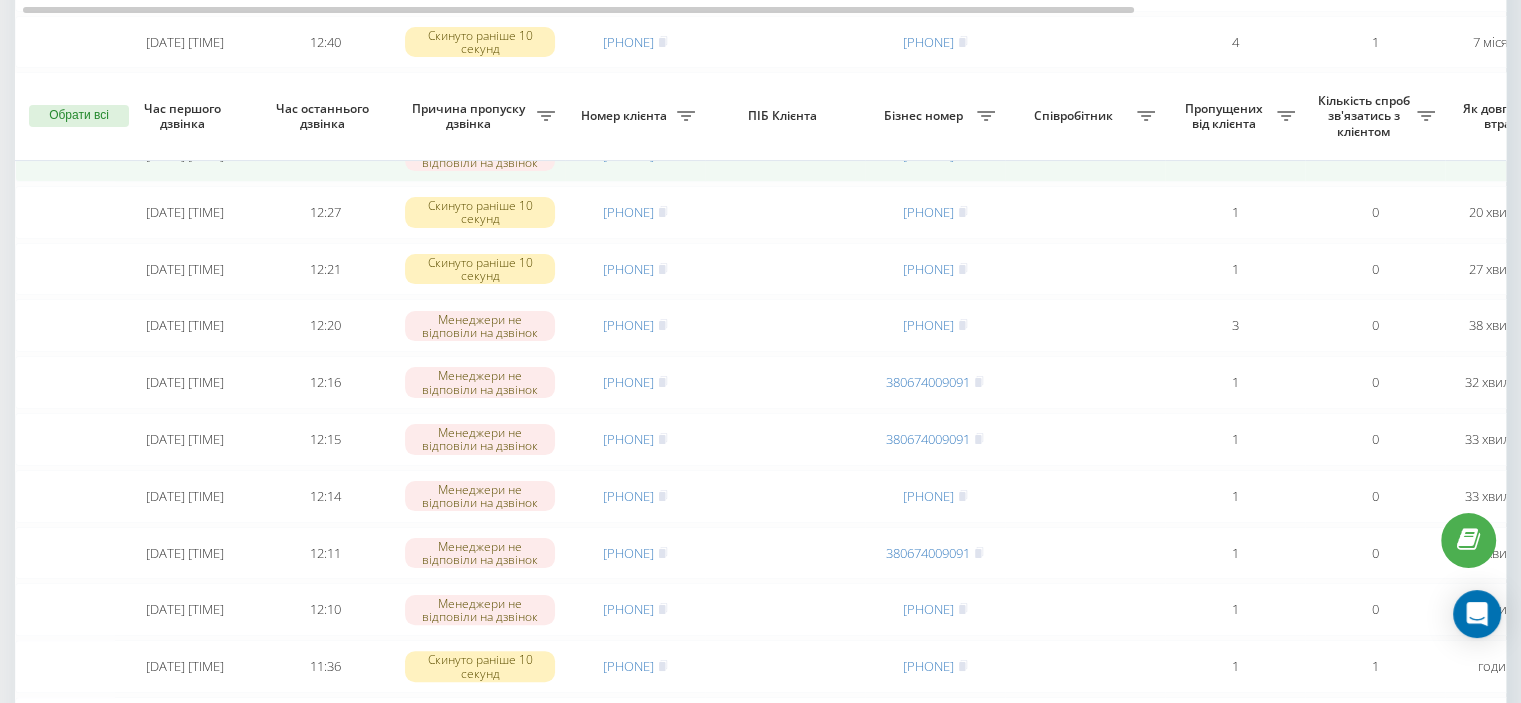 scroll, scrollTop: 400, scrollLeft: 0, axis: vertical 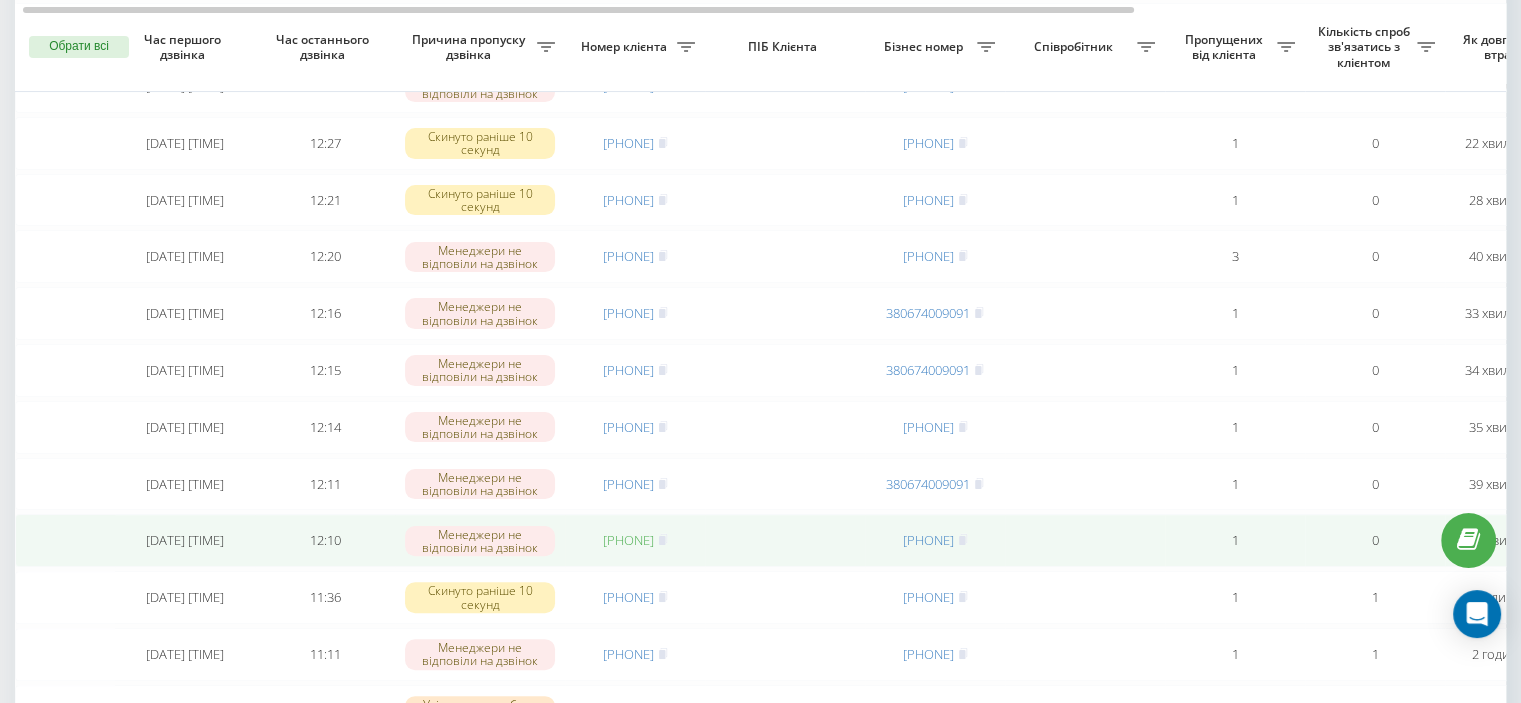 click on "[PHONE]" at bounding box center [628, 540] 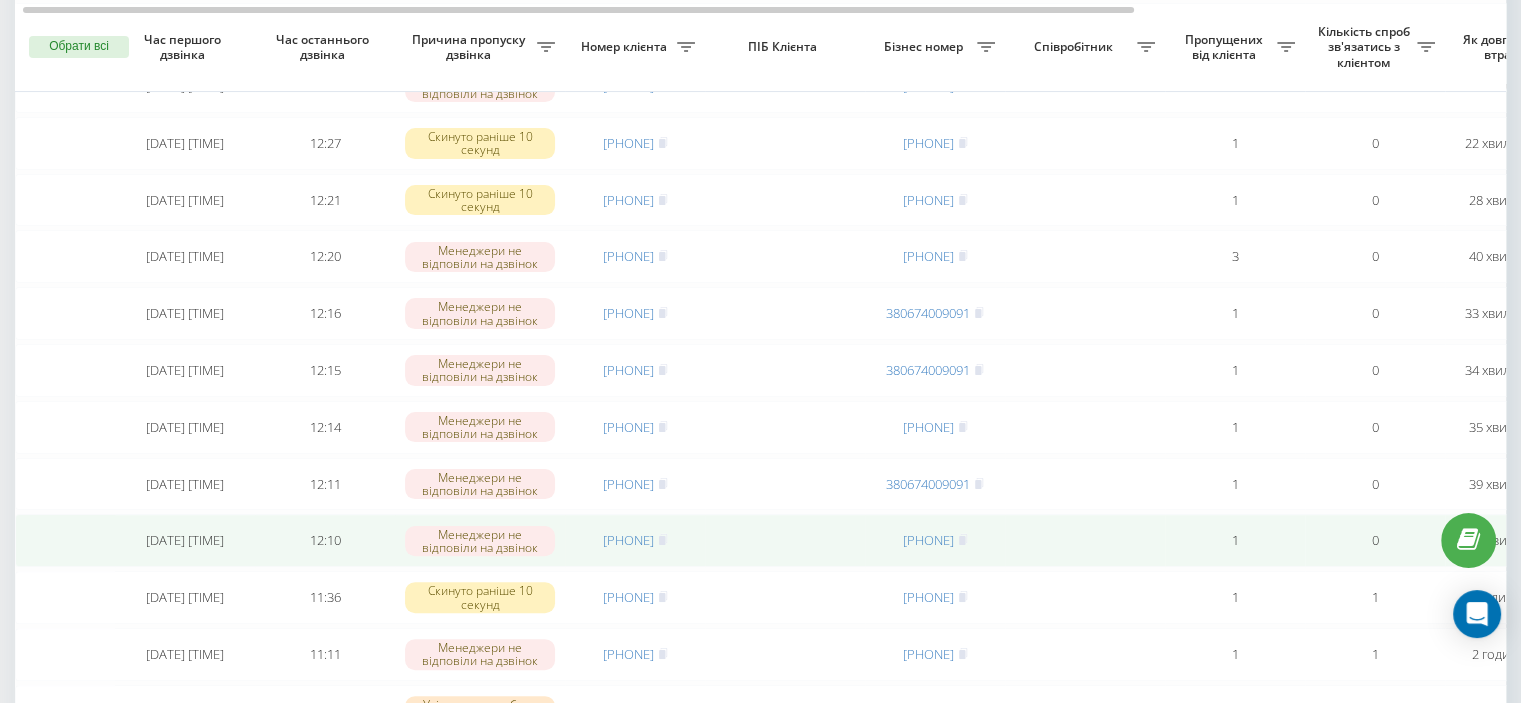 drag, startPoint x: 676, startPoint y: 569, endPoint x: 579, endPoint y: 566, distance: 97.04638 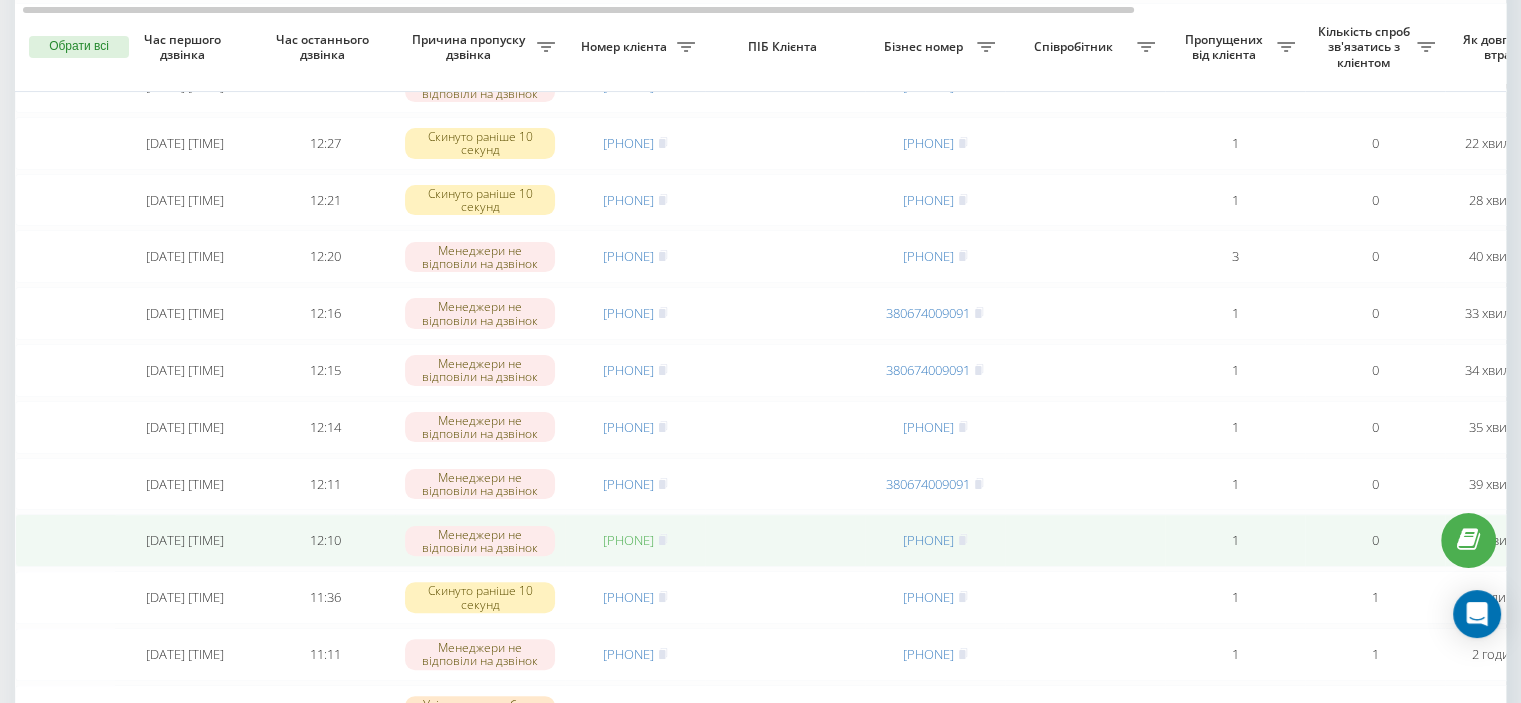 copy on "[PHONE]" 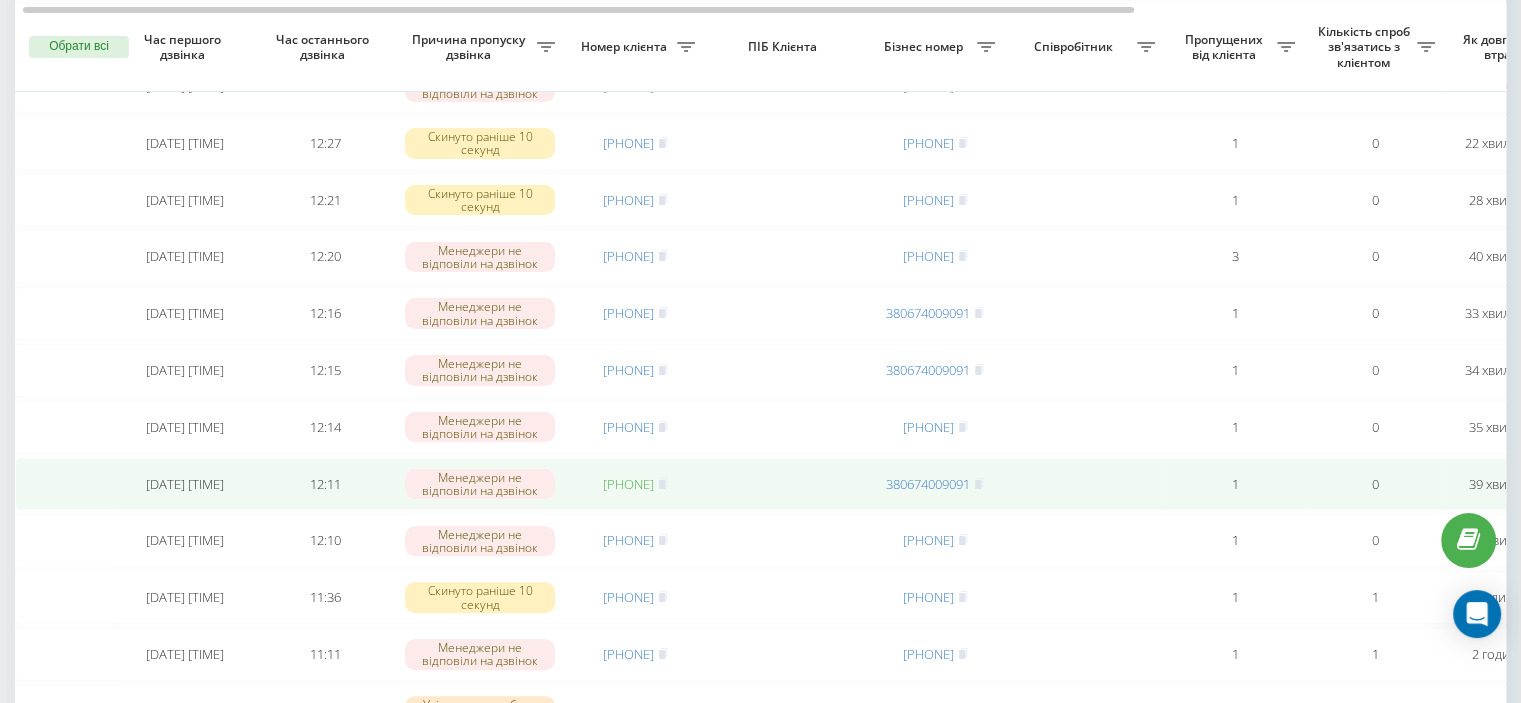 drag, startPoint x: 581, startPoint y: 510, endPoint x: 669, endPoint y: 515, distance: 88.14193 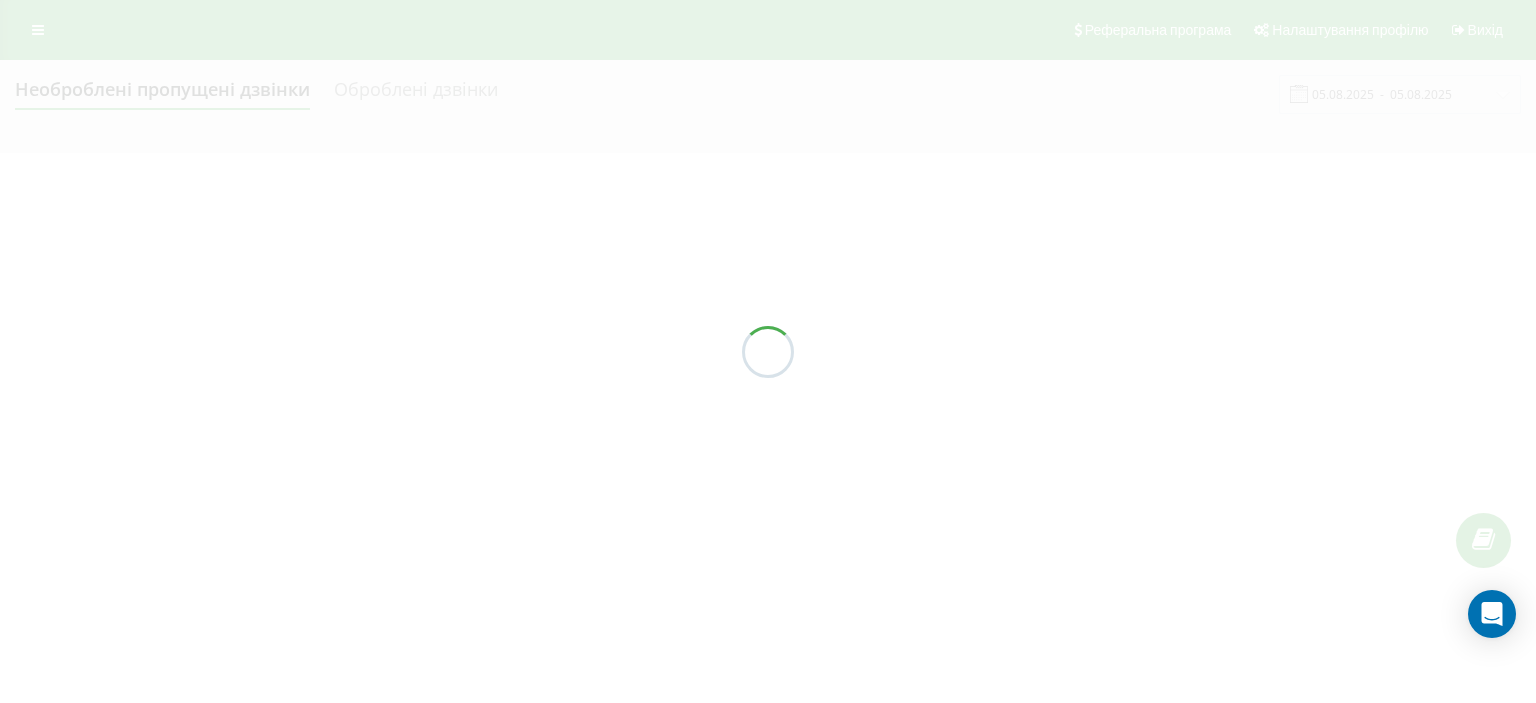 scroll, scrollTop: 0, scrollLeft: 0, axis: both 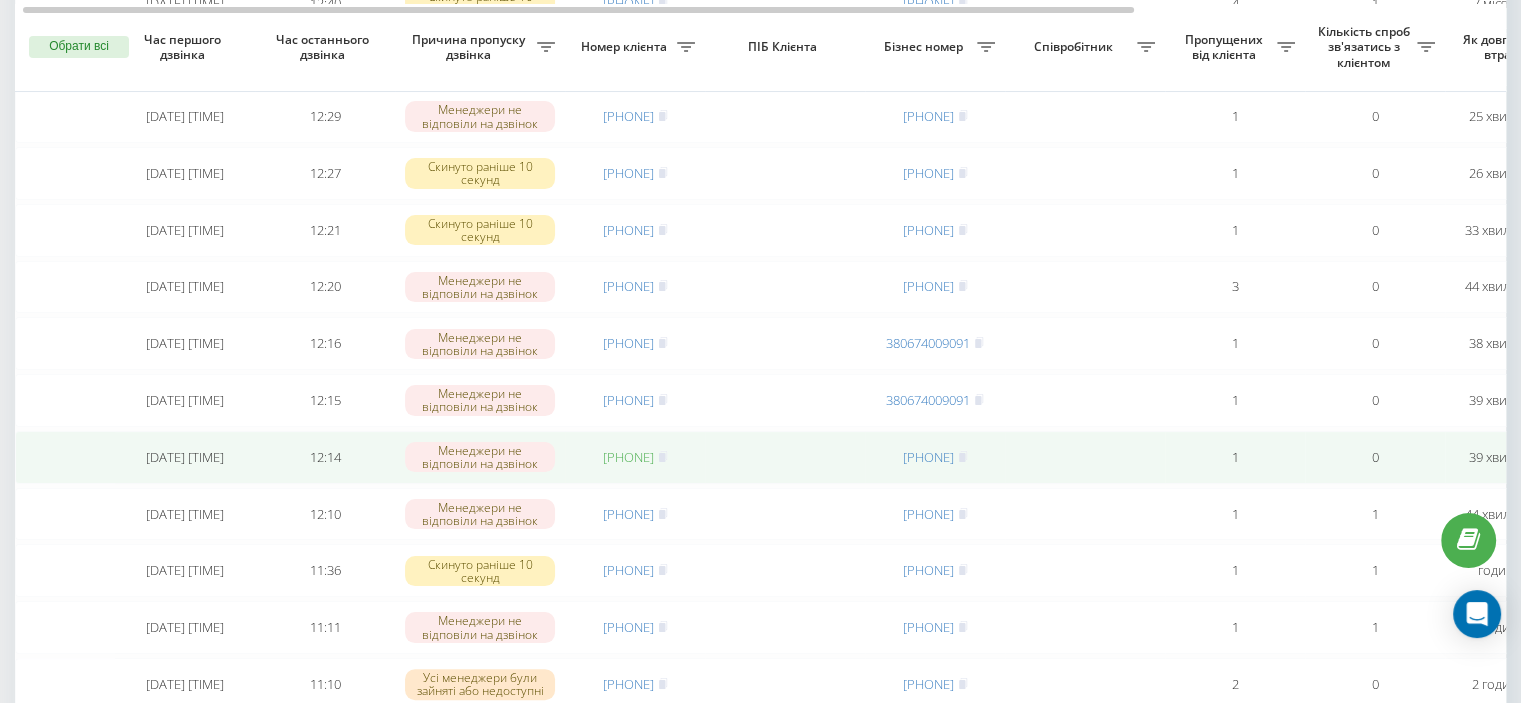 click on "[PHONE]" at bounding box center (628, 457) 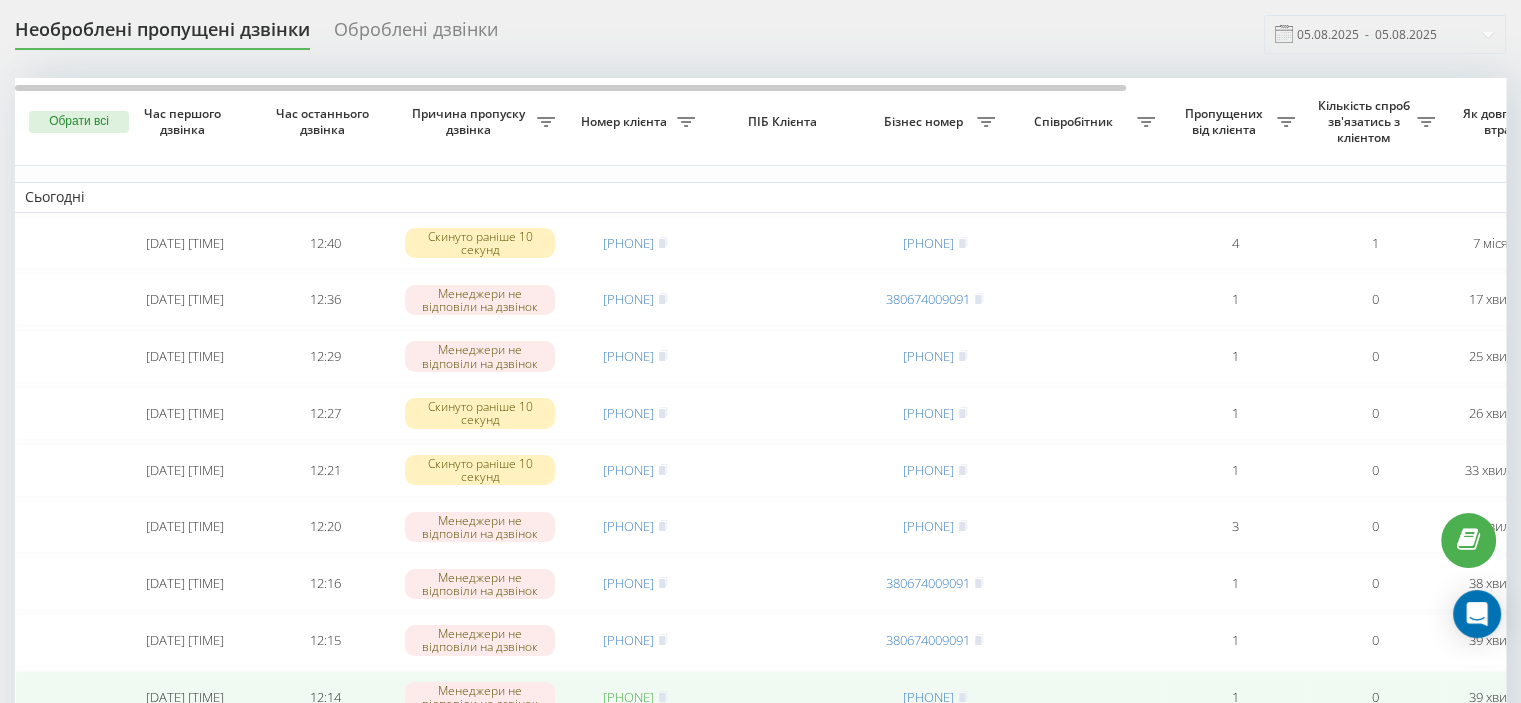 scroll, scrollTop: 100, scrollLeft: 0, axis: vertical 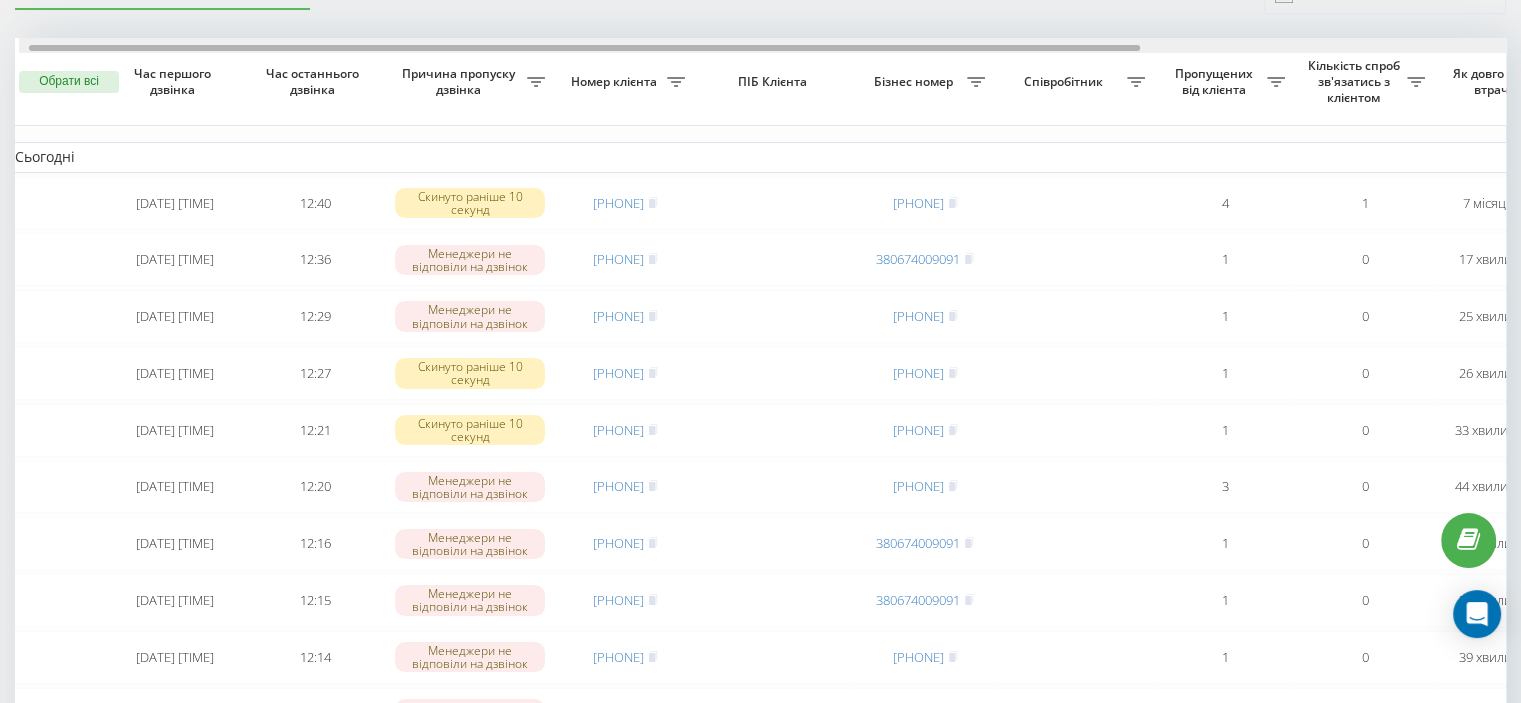 click on "Обрати всі Час першого дзвінка Час останнього дзвінка Причина пропуску дзвінка Номер клієнта ПІБ Клієнта Бізнес номер Співробітник Пропущених від клієнта Кількість спроб зв'язатись з клієнтом Як довго дзвінок втрачено Назва схеми переадресації Коментар до дзвінка Сьогодні [DATE] [TIME] [TIME] Скинуто раніше 10 секунд [PHONE] [PHONE] 4 1 7 місяців тому [CITY] Обробити Не вдалося зв'язатися Зв'язався з клієнтом за допомогою іншого каналу Клієнт передзвонив сам з іншого номера Інший варіант [DATE] [TIME] [TIME] Менеджери не відповіли на дзвінок [PHONE] [PHONE] 1 0 [TIME]" at bounding box center (760, 666) 